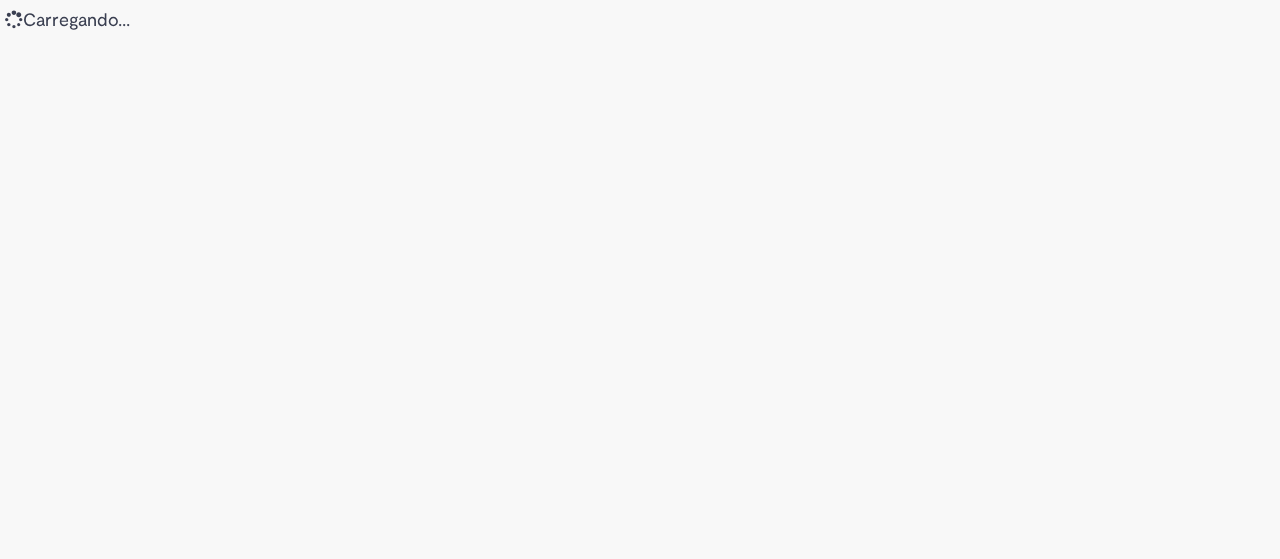 scroll, scrollTop: 0, scrollLeft: 0, axis: both 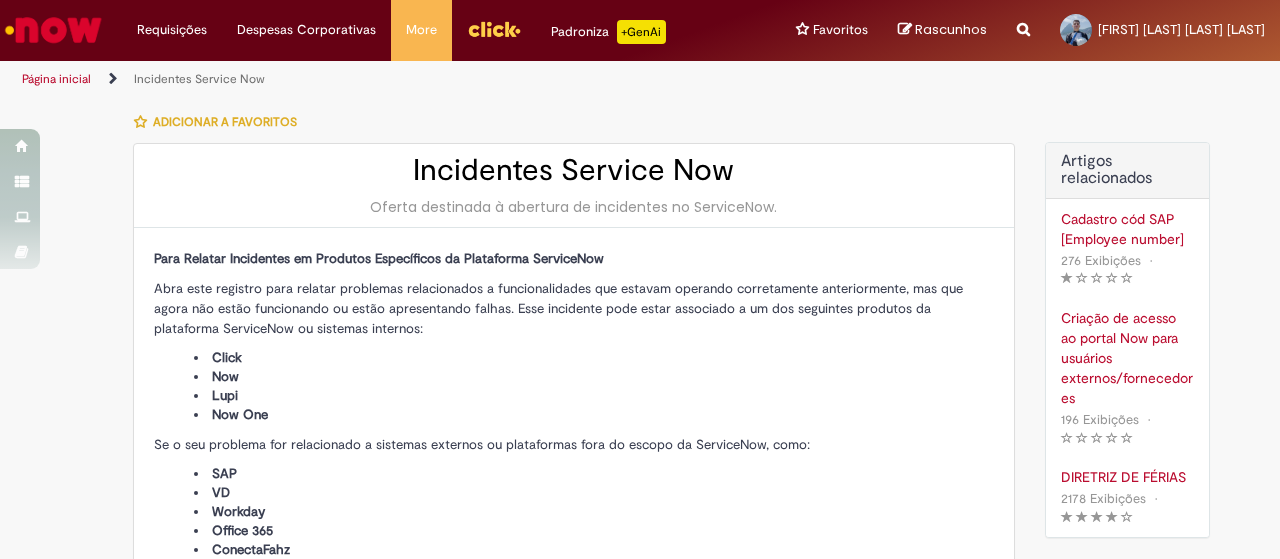 type on "**********" 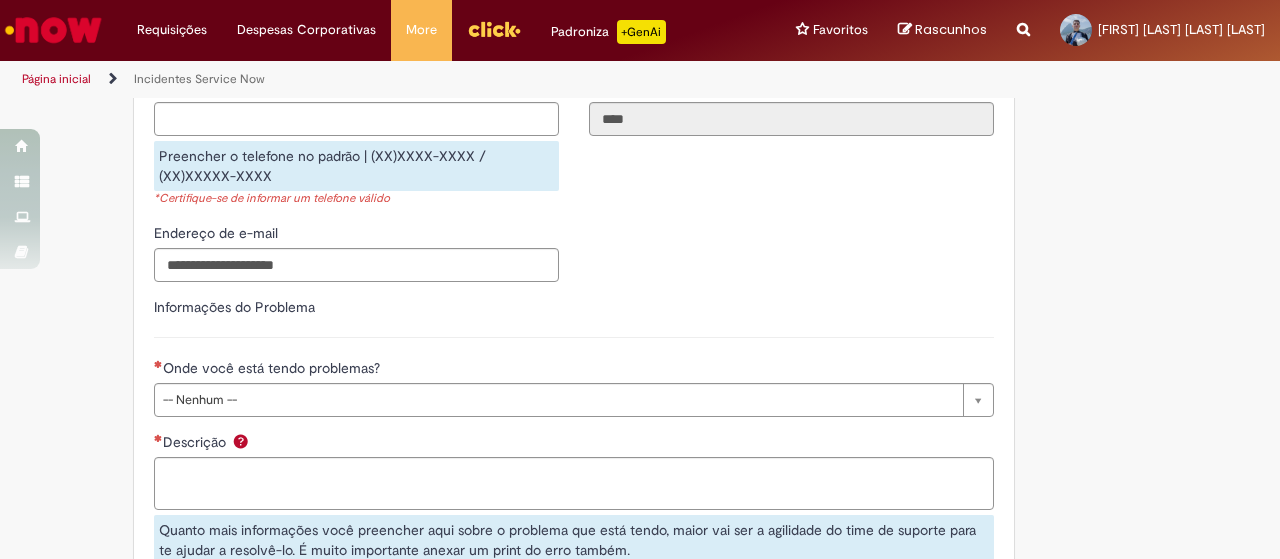 scroll, scrollTop: 876, scrollLeft: 0, axis: vertical 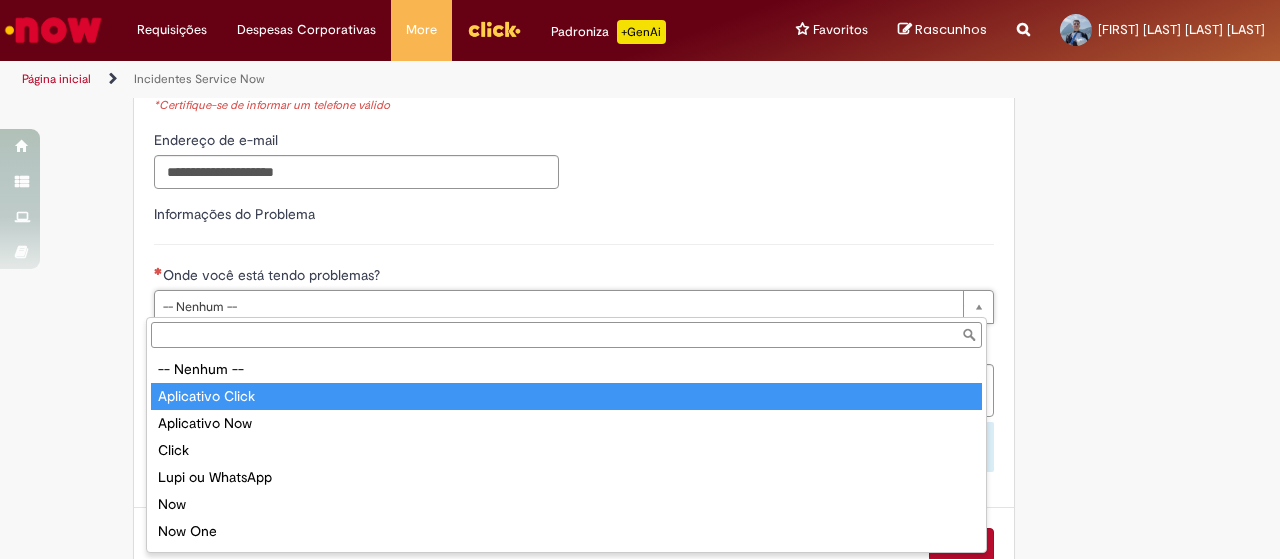 type on "**********" 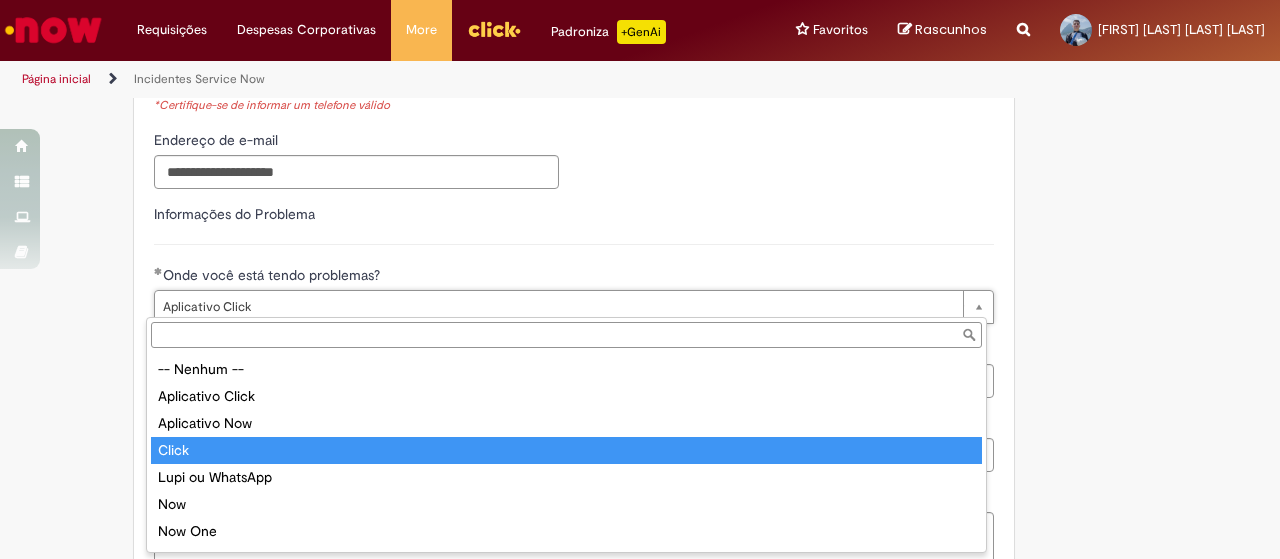 type on "*****" 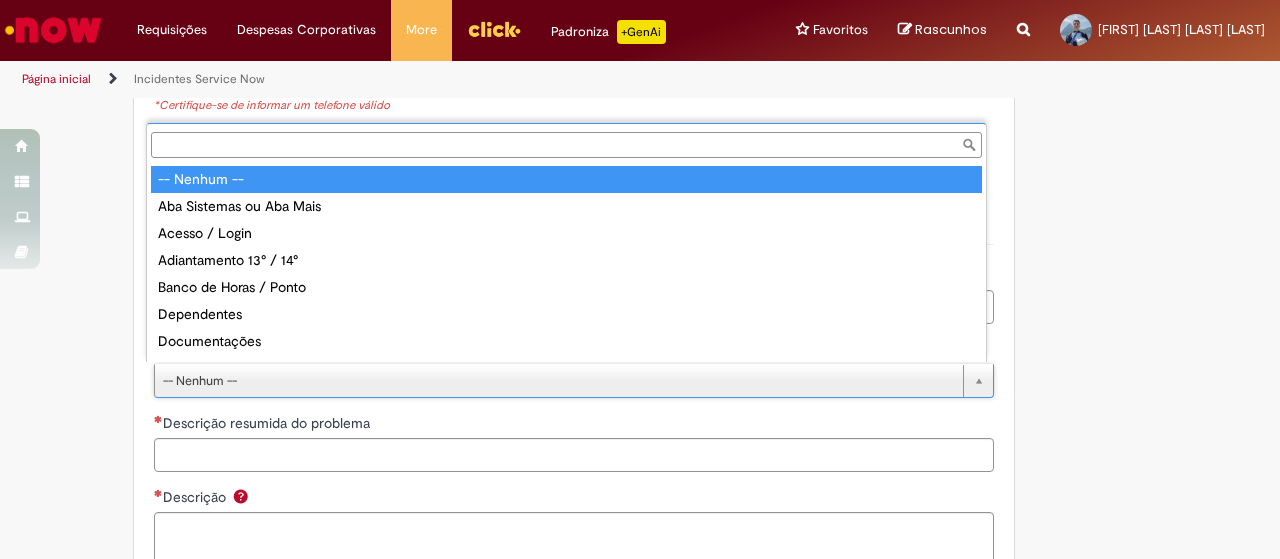 scroll, scrollTop: 0, scrollLeft: 0, axis: both 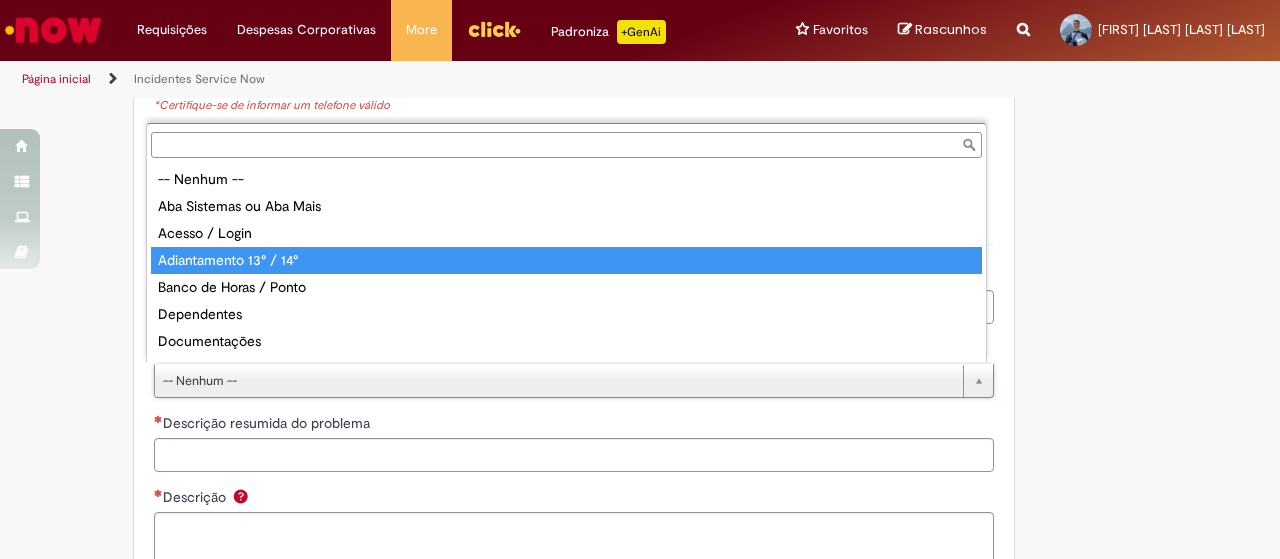 type on "**********" 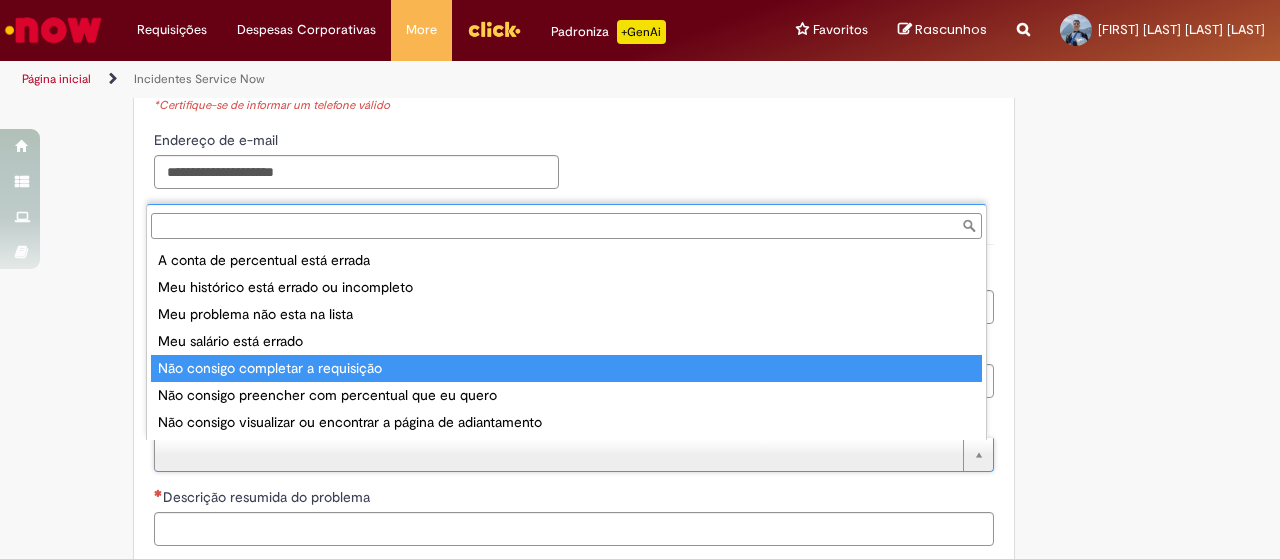 type on "**********" 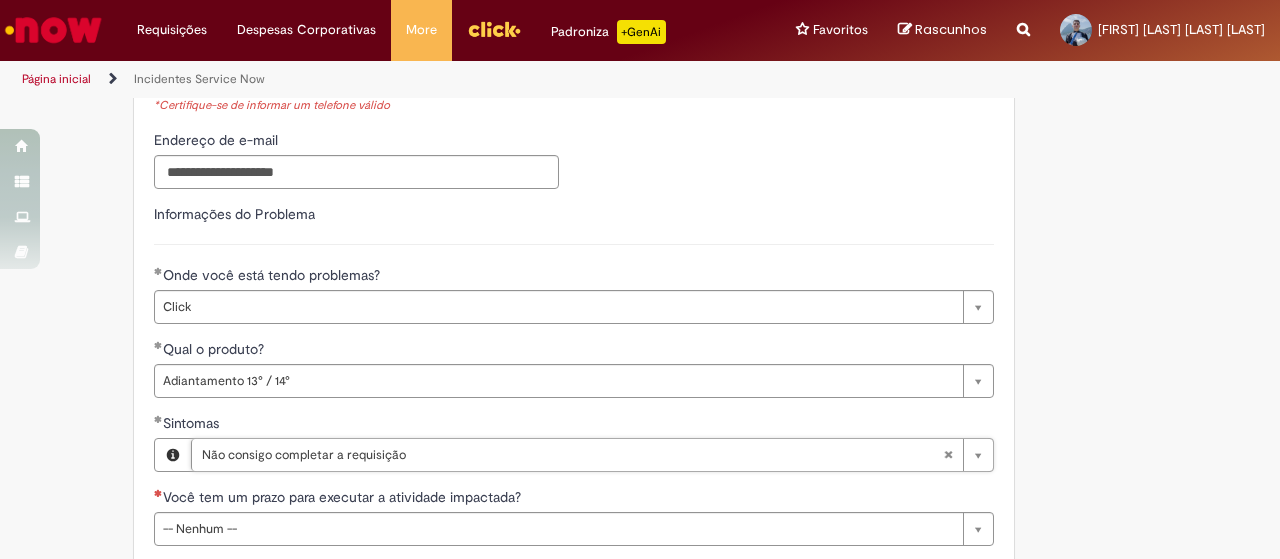 click on "**********" at bounding box center (574, 530) 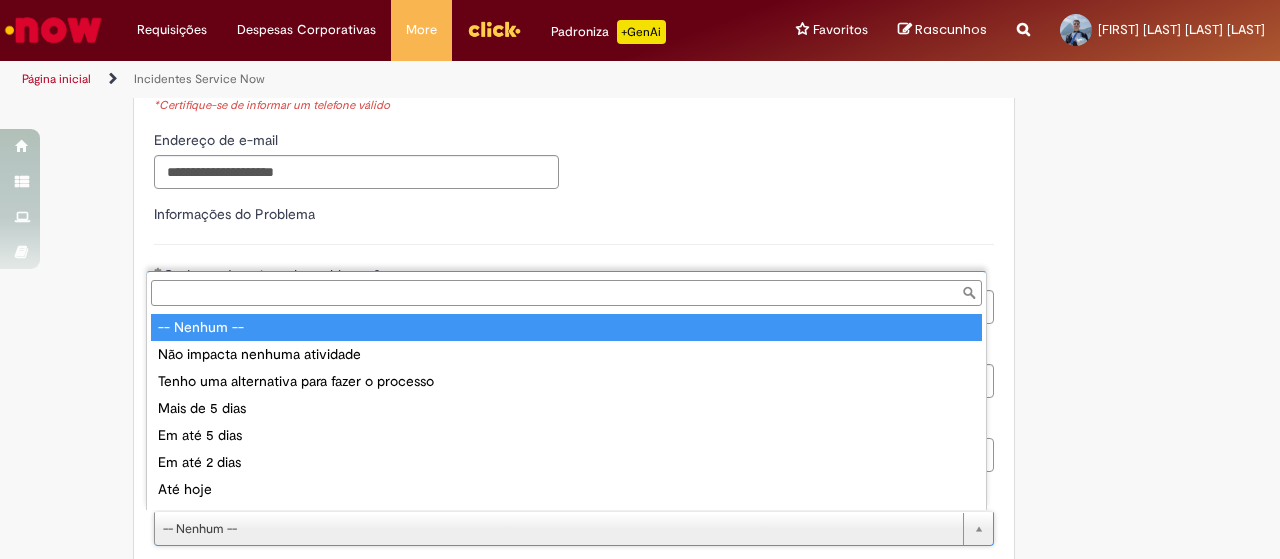scroll, scrollTop: 16, scrollLeft: 0, axis: vertical 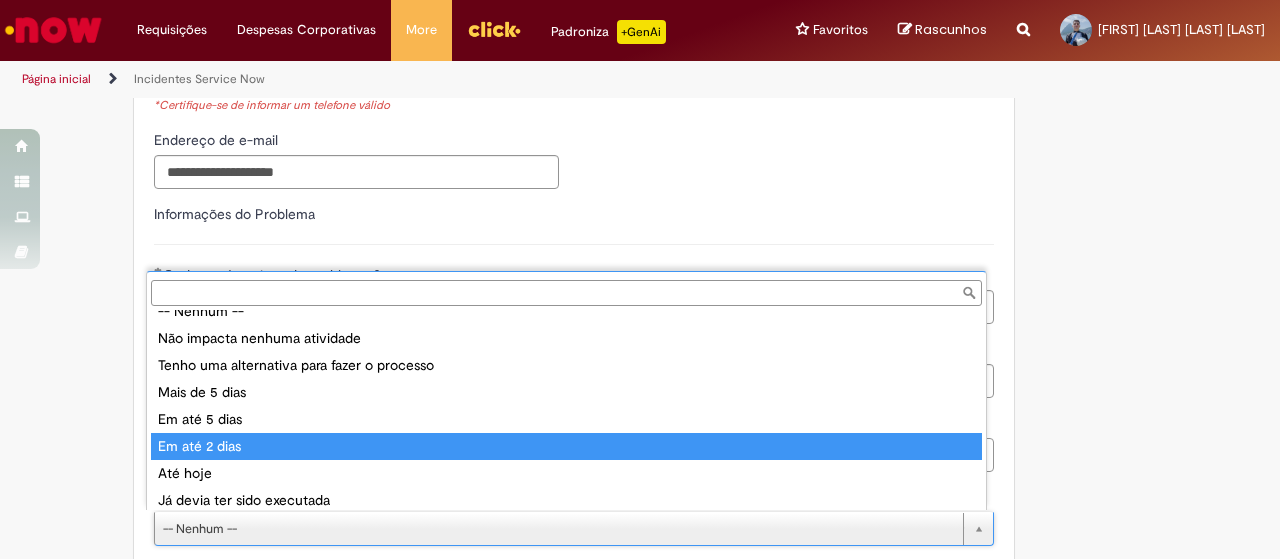 type on "**********" 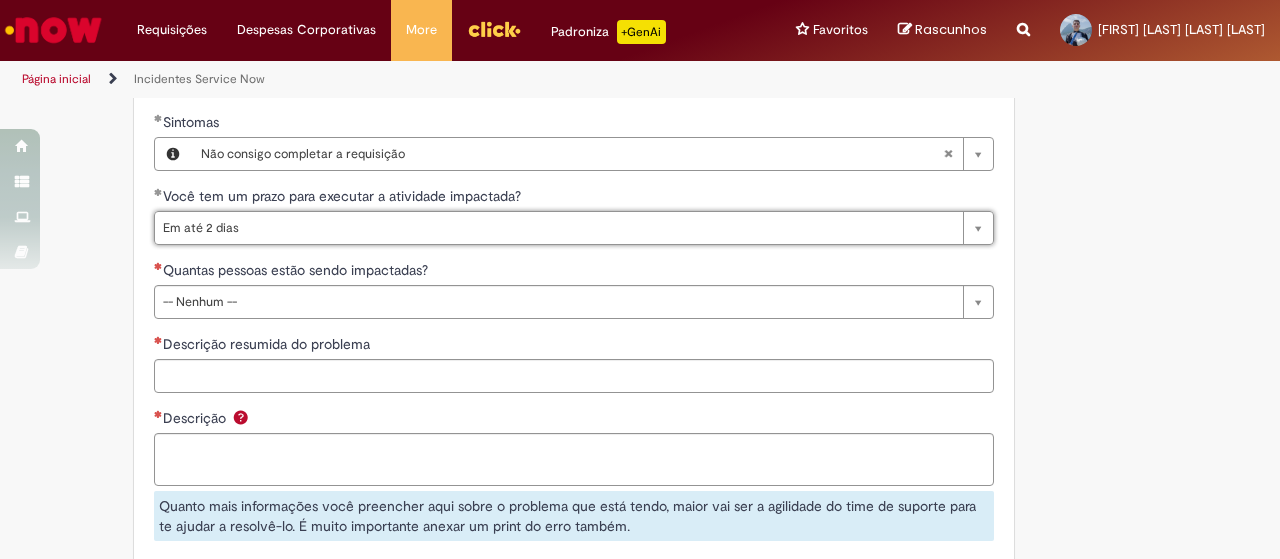 scroll, scrollTop: 1186, scrollLeft: 0, axis: vertical 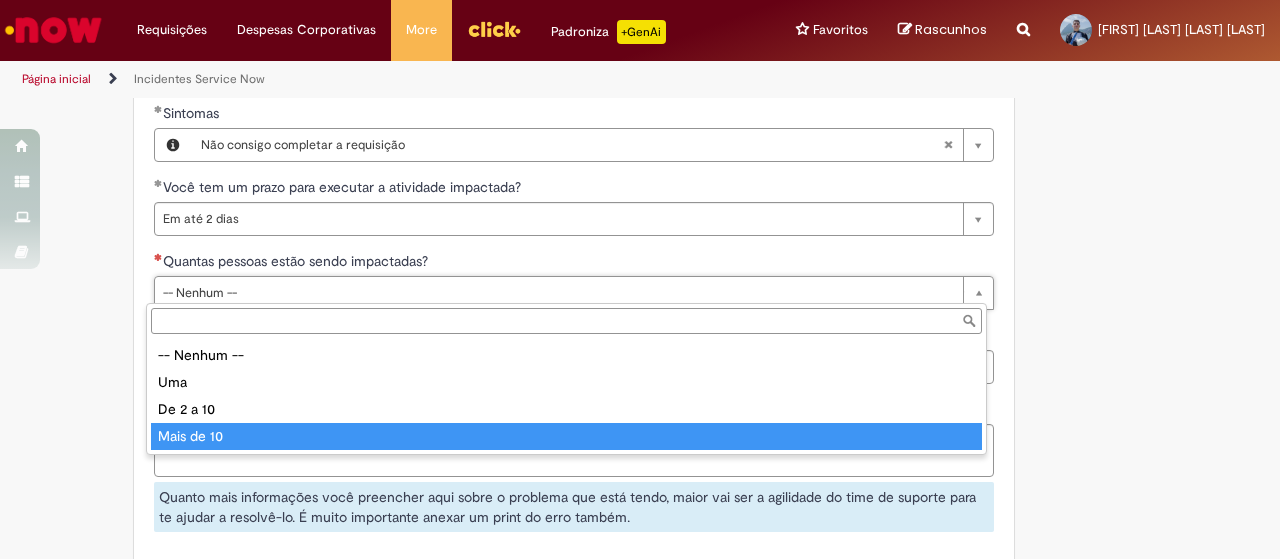 type on "**********" 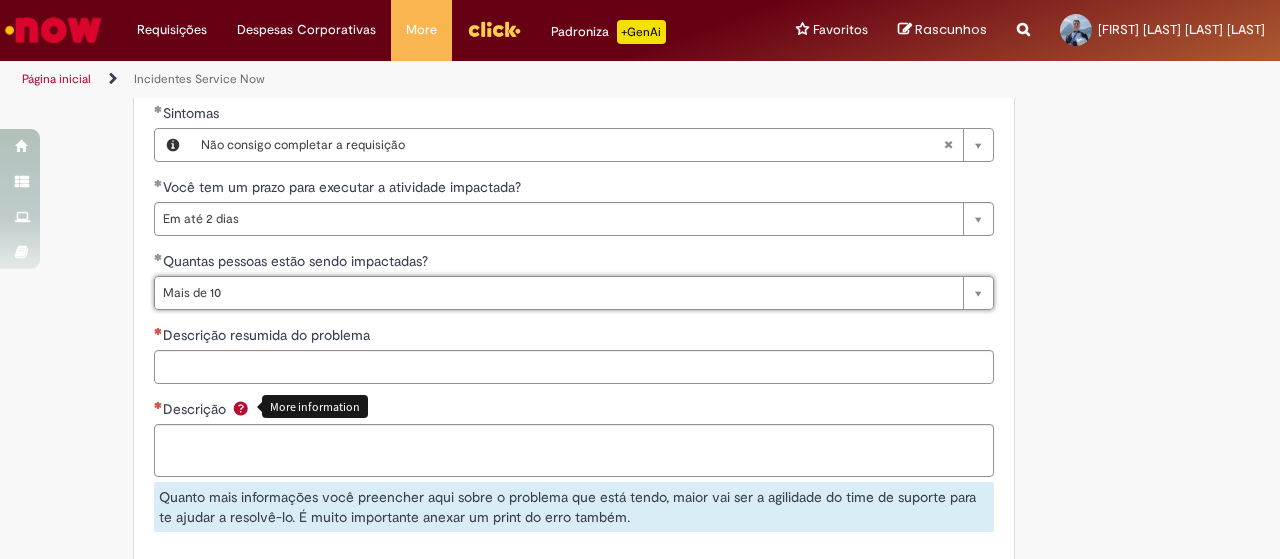 click on "**********" at bounding box center [574, 220] 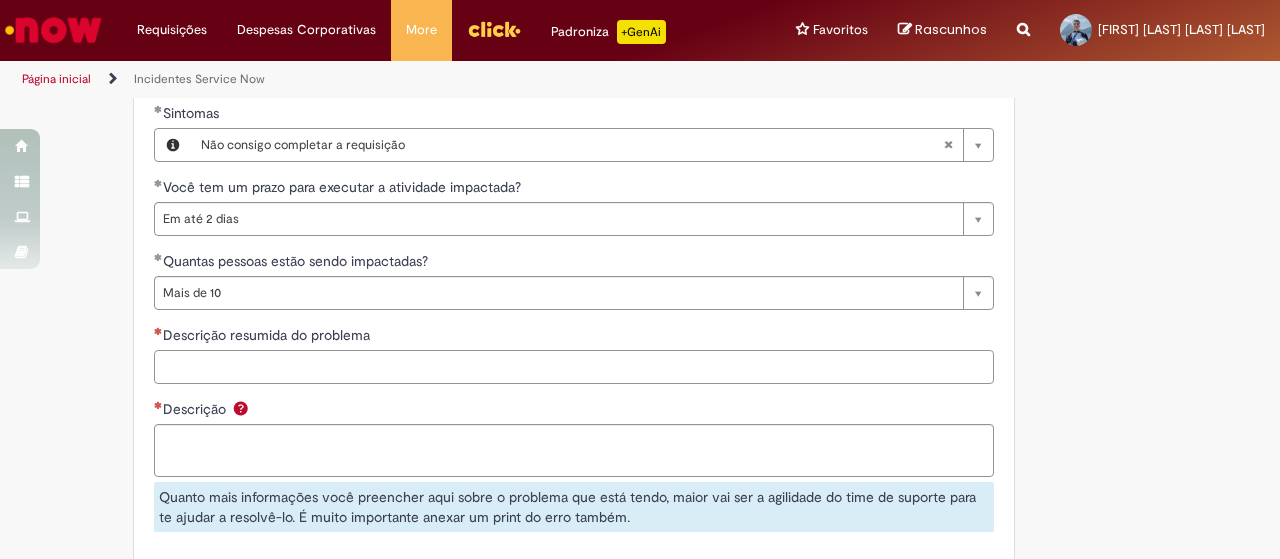 click on "Descrição resumida do problema" at bounding box center (574, 367) 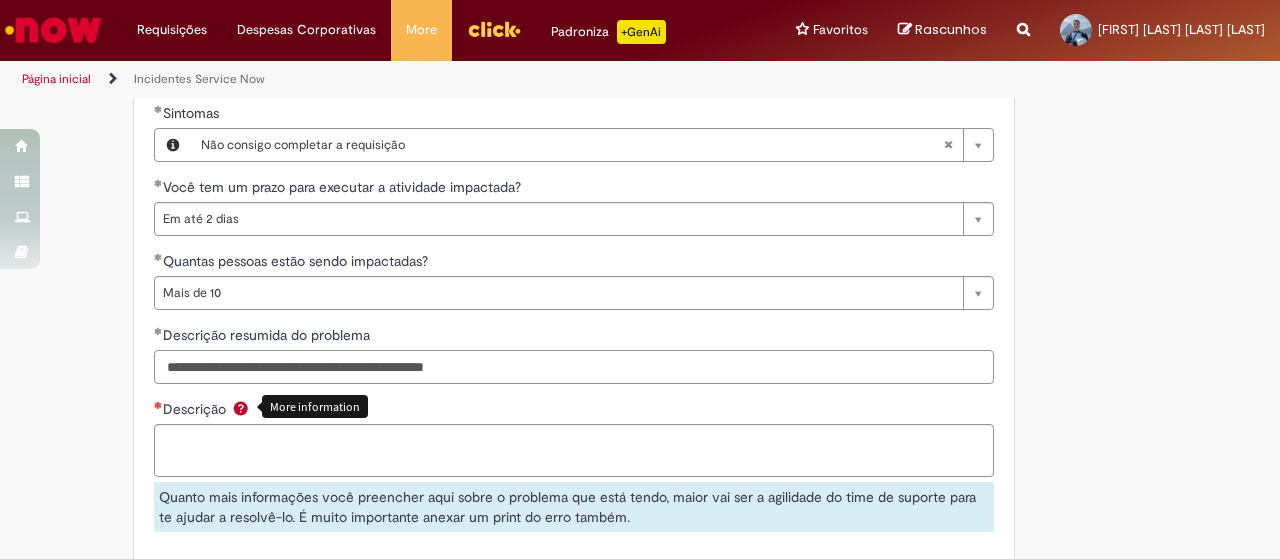 type on "**********" 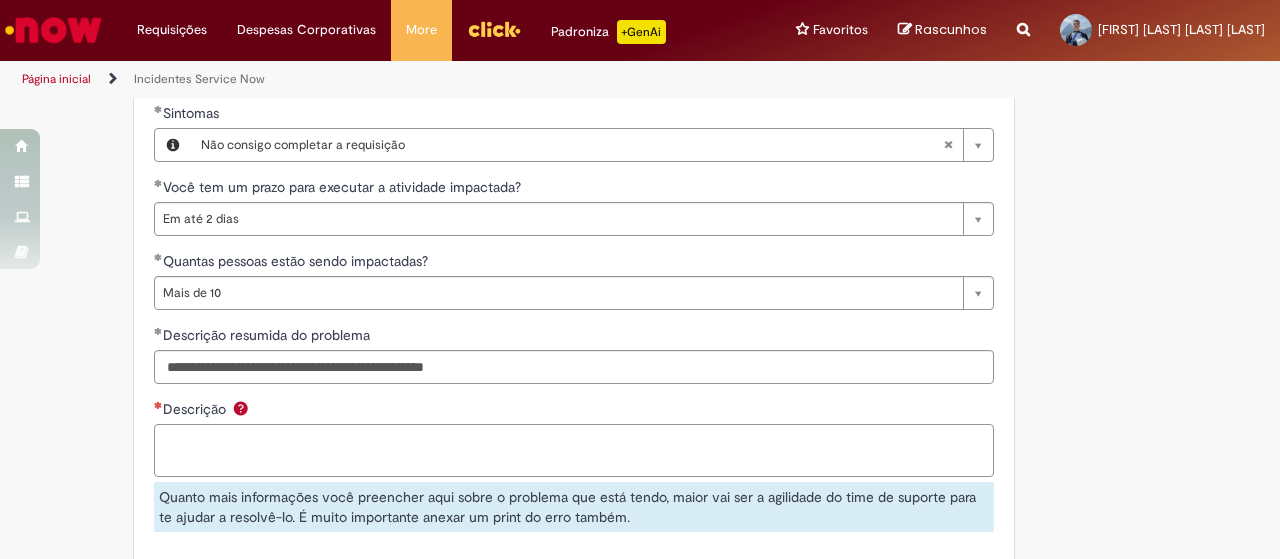 click on "Descrição More information" at bounding box center [574, 450] 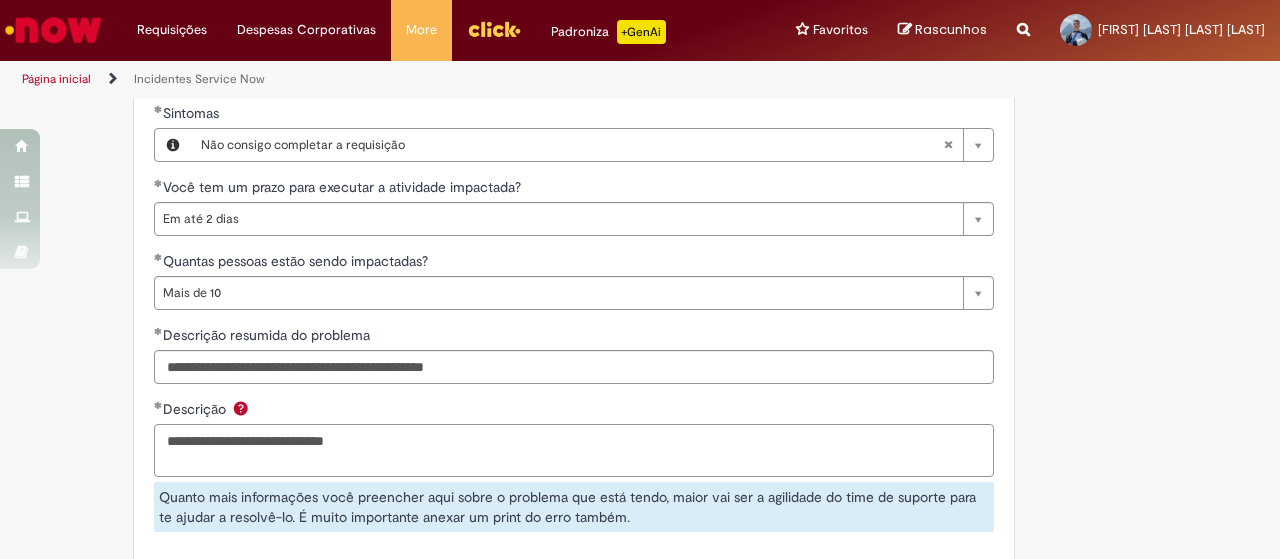 type on "*" 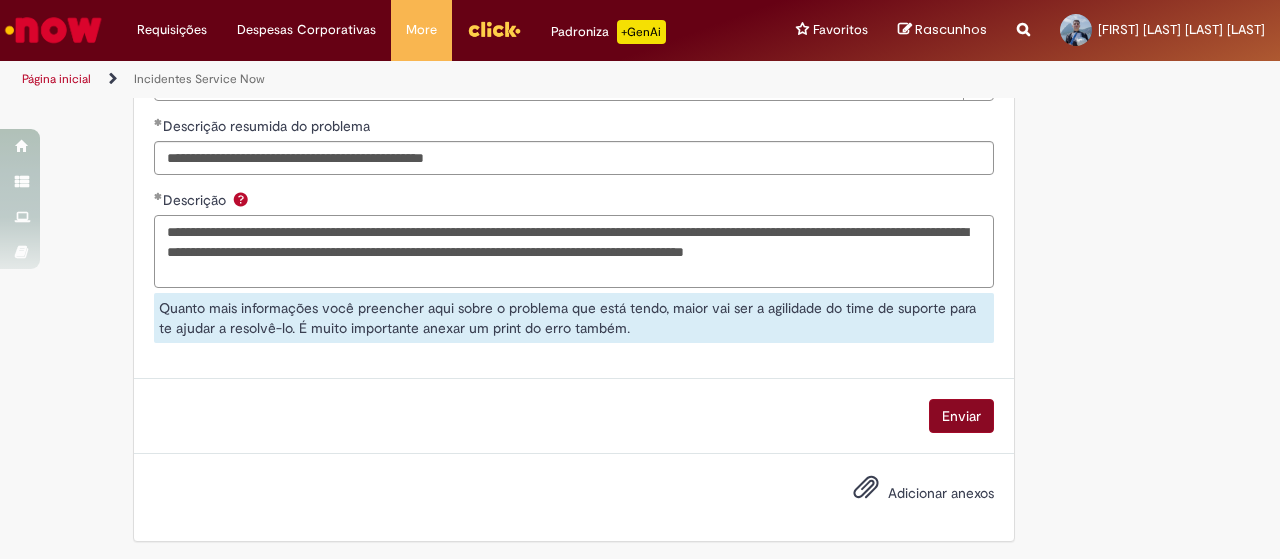 type on "**********" 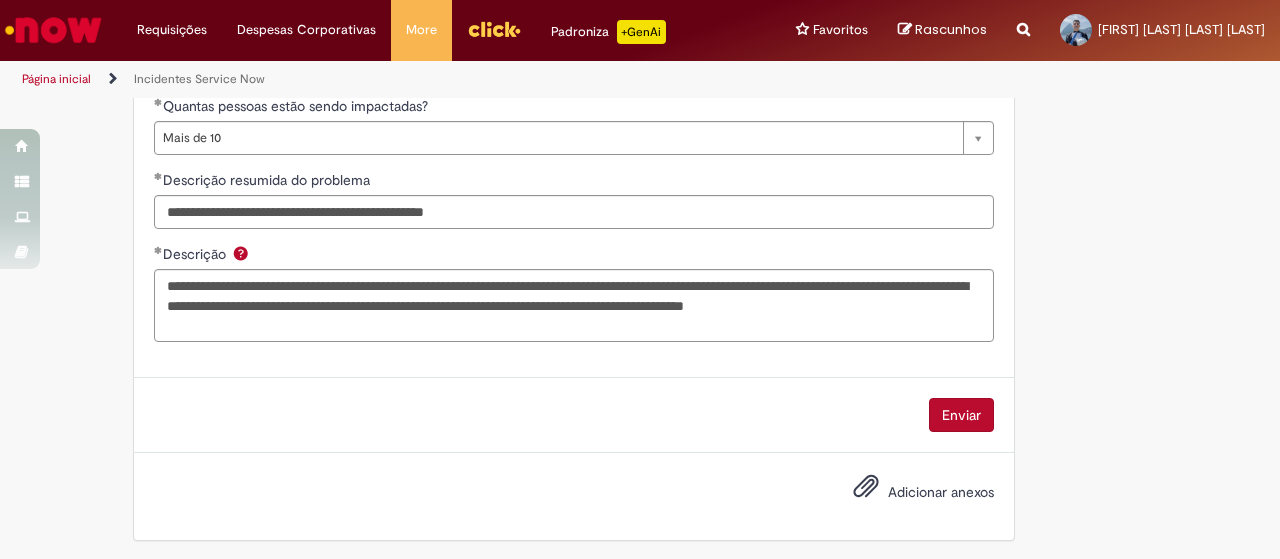 click on "Enviar" at bounding box center (961, 415) 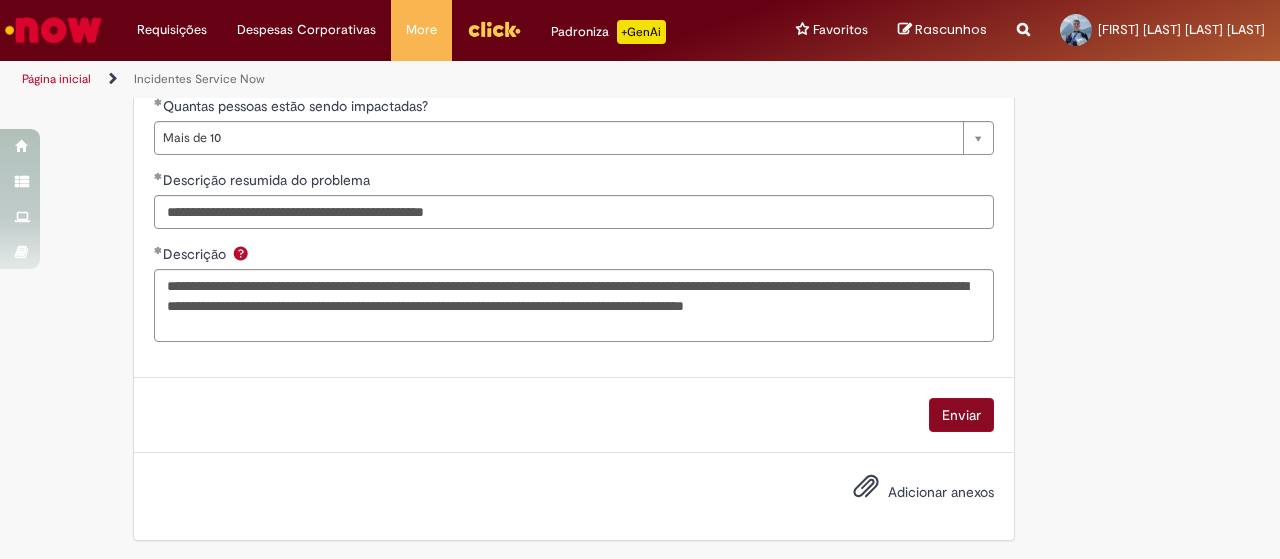 scroll, scrollTop: 572, scrollLeft: 0, axis: vertical 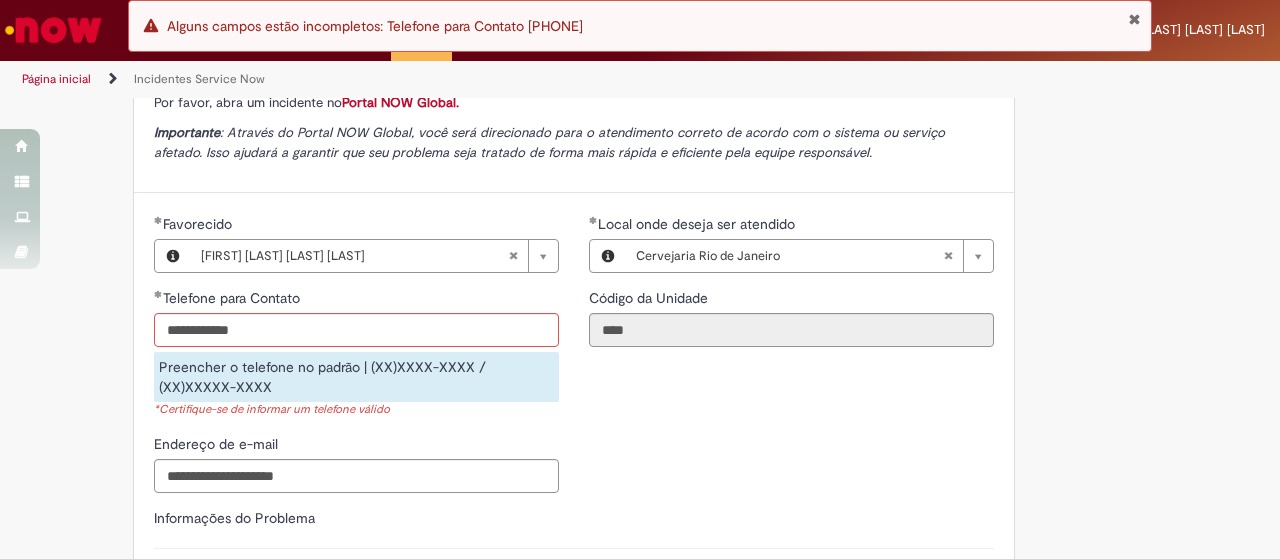 type on "**********" 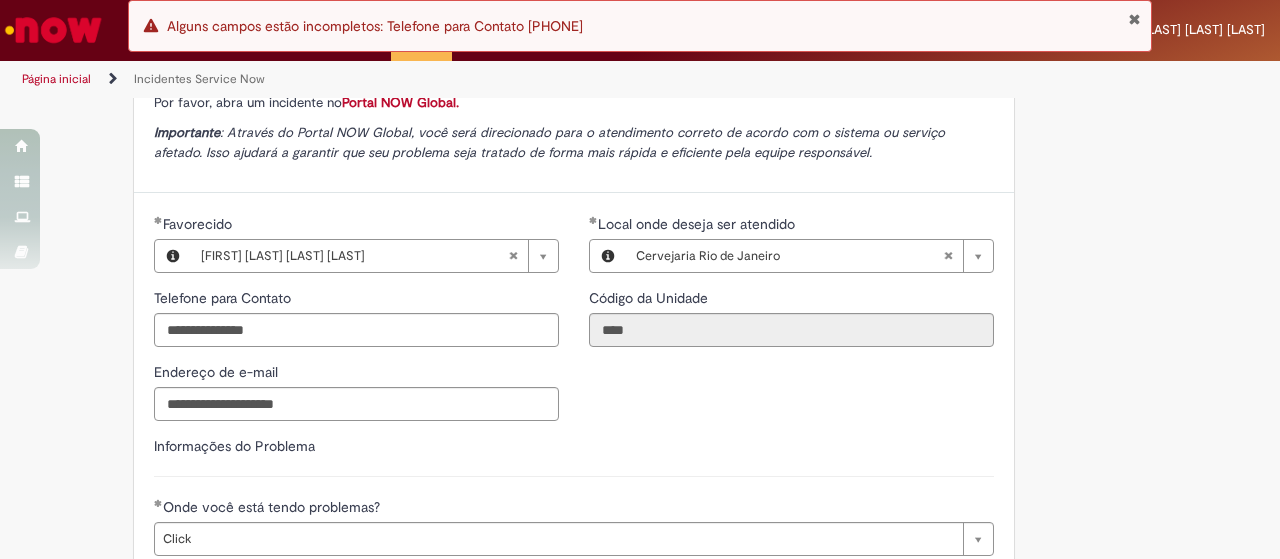 click on "**********" at bounding box center (574, 325) 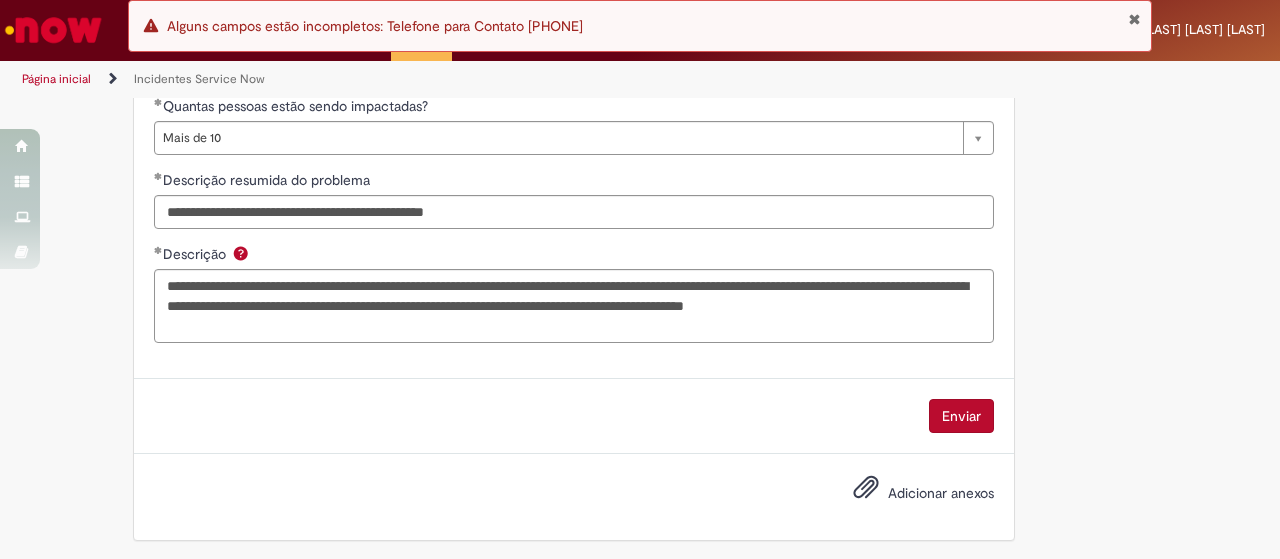 click on "Enviar" at bounding box center (961, 416) 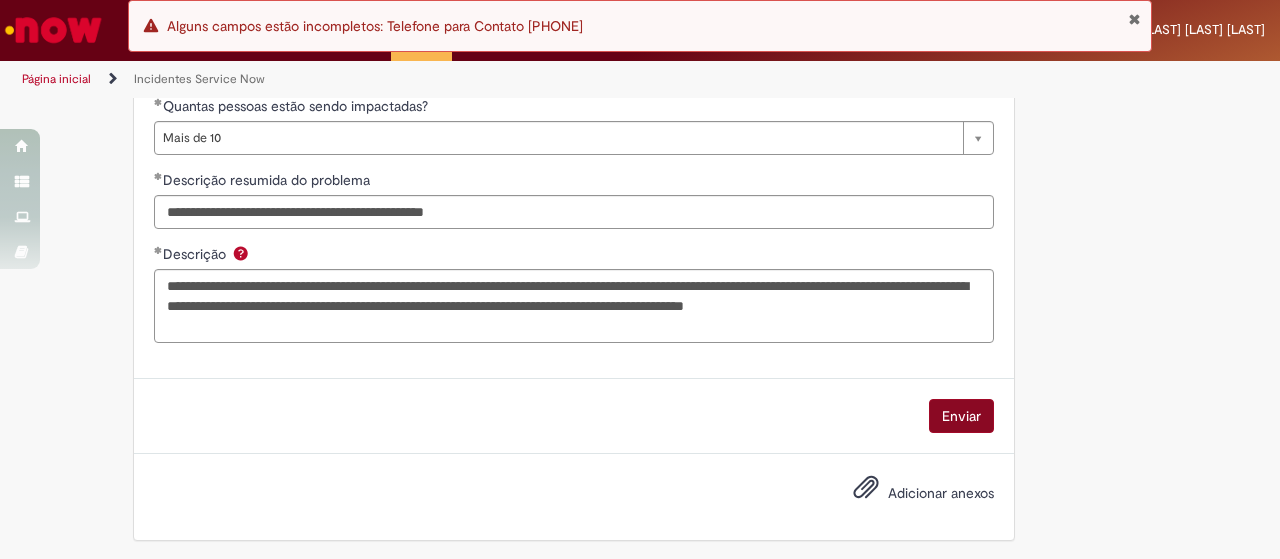 scroll, scrollTop: 1224, scrollLeft: 0, axis: vertical 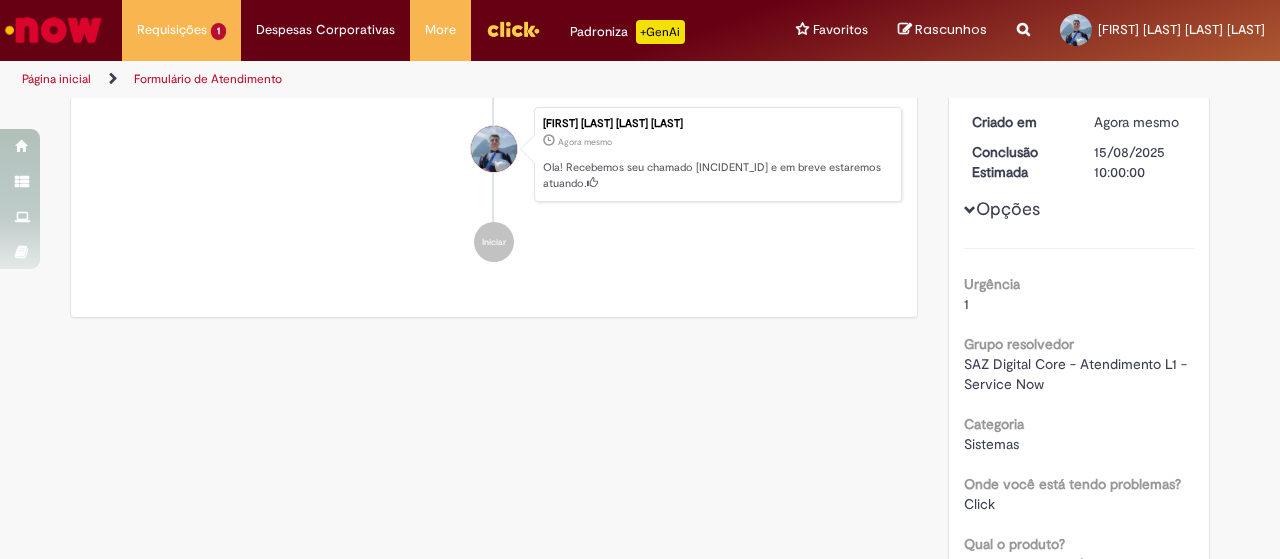 click on "Opções" at bounding box center (0, 0) 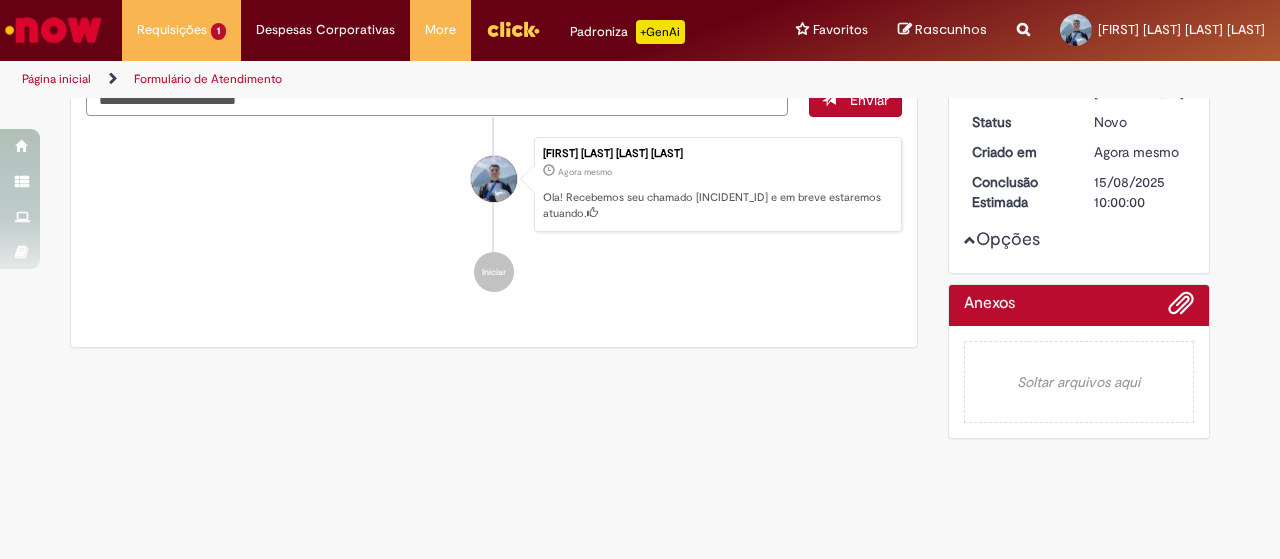 click on "Opções" at bounding box center (0, 0) 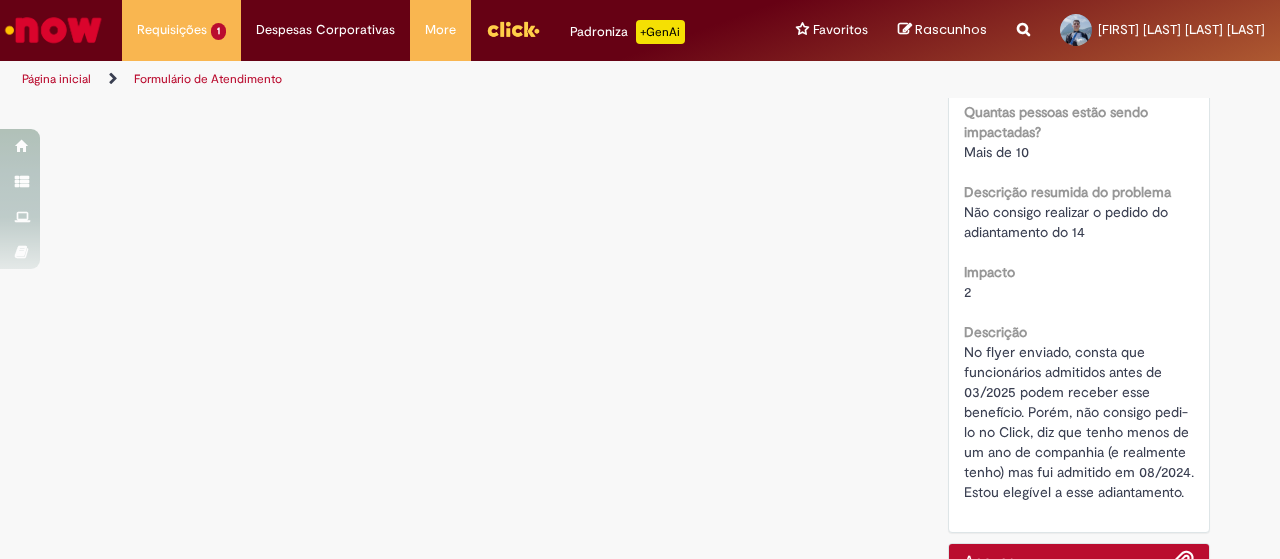 scroll, scrollTop: 1014, scrollLeft: 0, axis: vertical 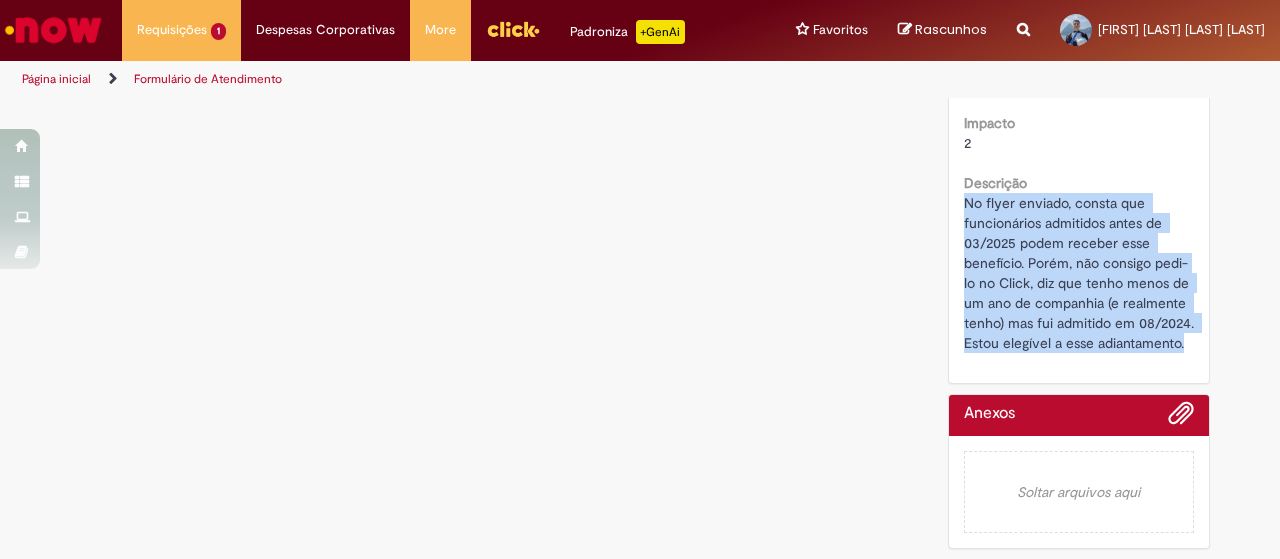 drag, startPoint x: 1074, startPoint y: 347, endPoint x: 953, endPoint y: 181, distance: 205.41908 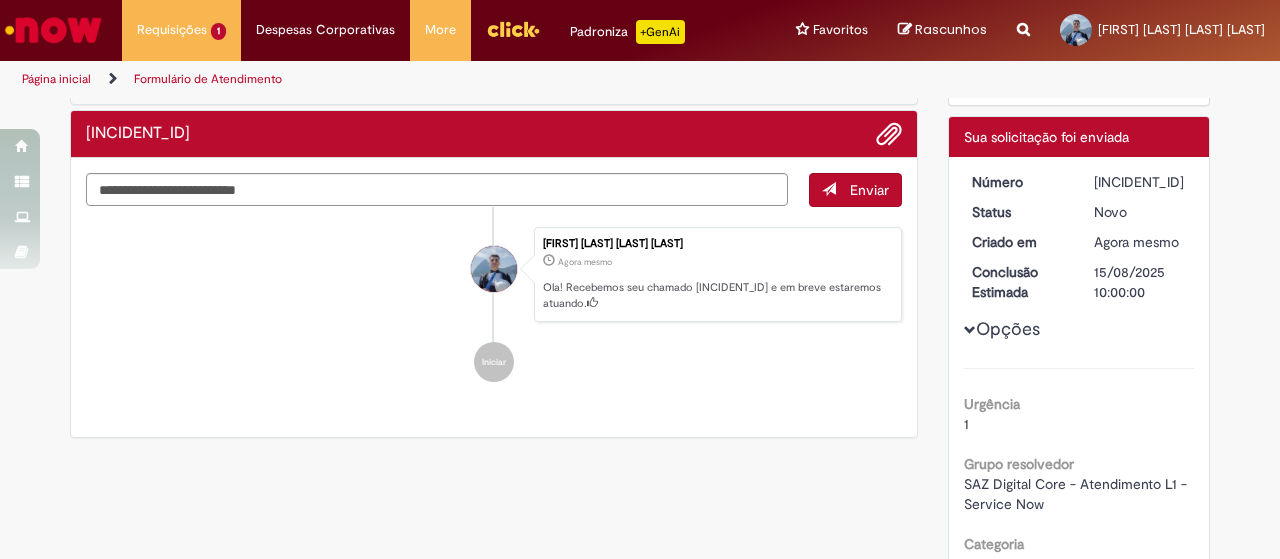scroll, scrollTop: 0, scrollLeft: 0, axis: both 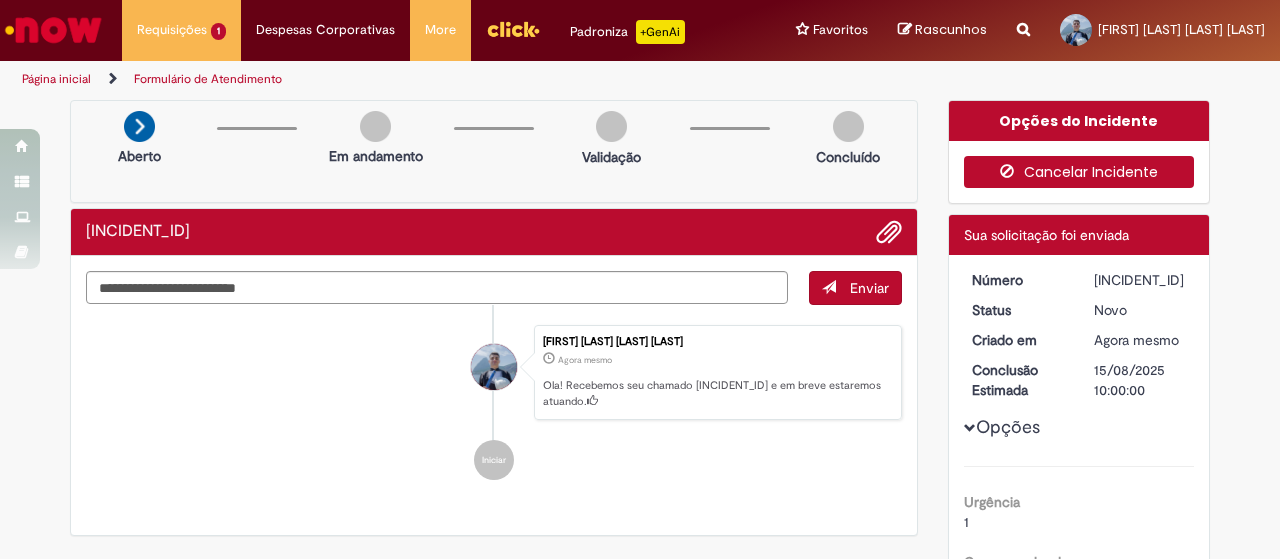 click on "Cancelar Incidente" at bounding box center [1079, 172] 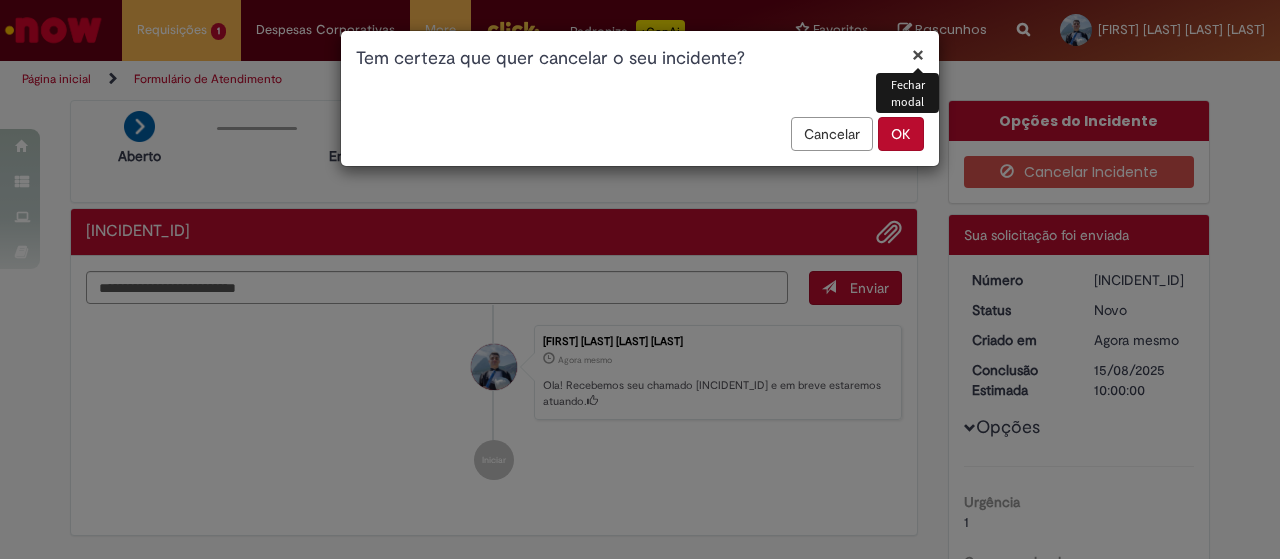 click on "Fechar modal" at bounding box center (907, 93) 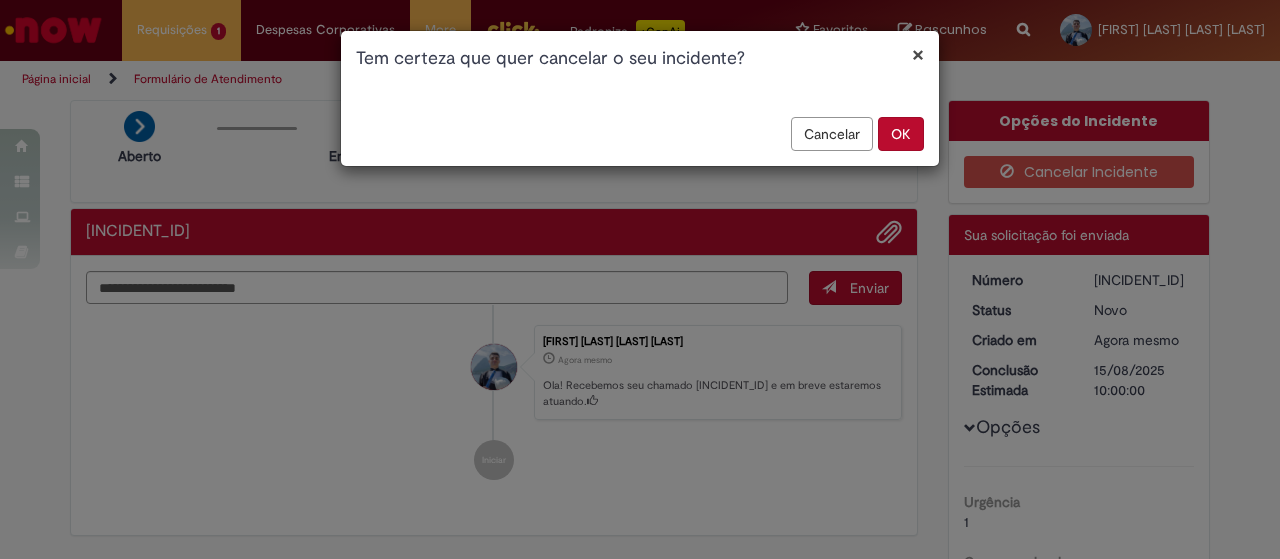 click on "OK" at bounding box center [901, 134] 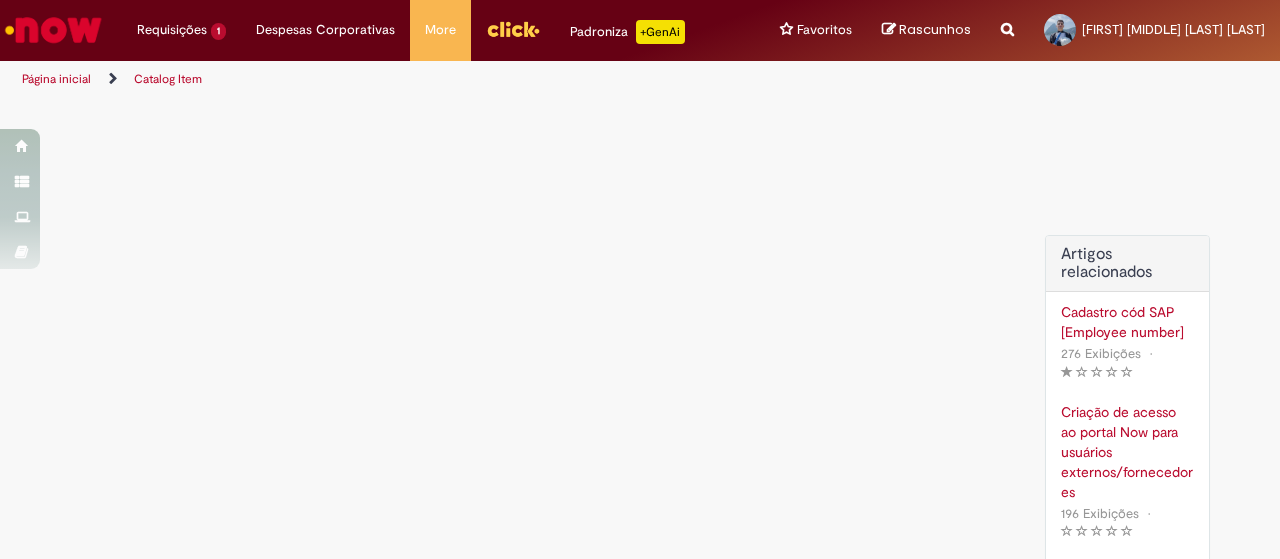 scroll, scrollTop: 0, scrollLeft: 0, axis: both 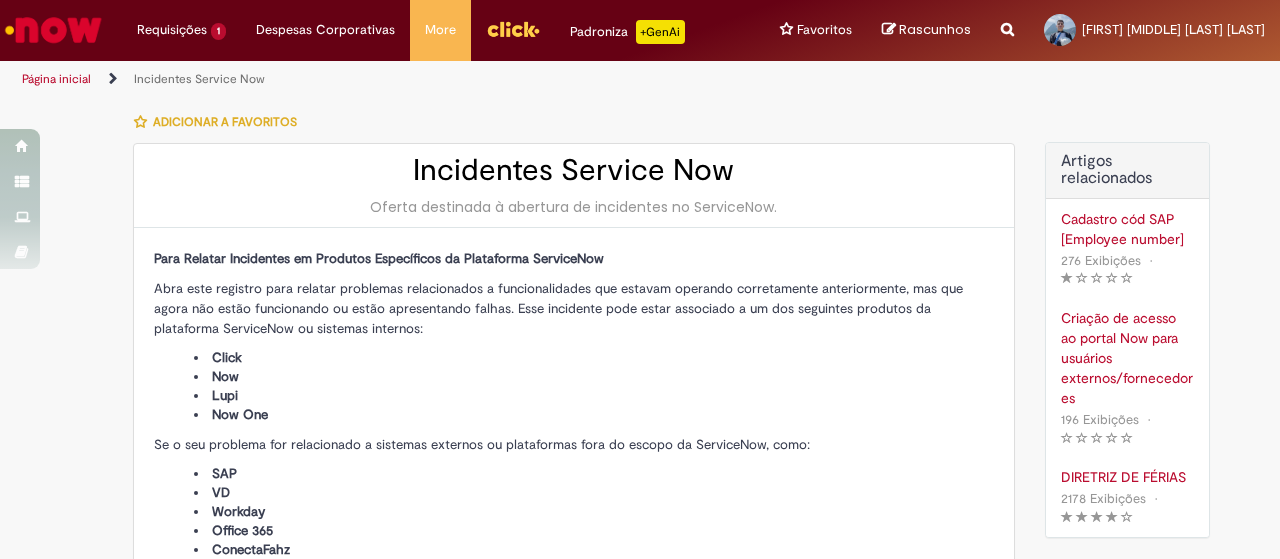type on "**********" 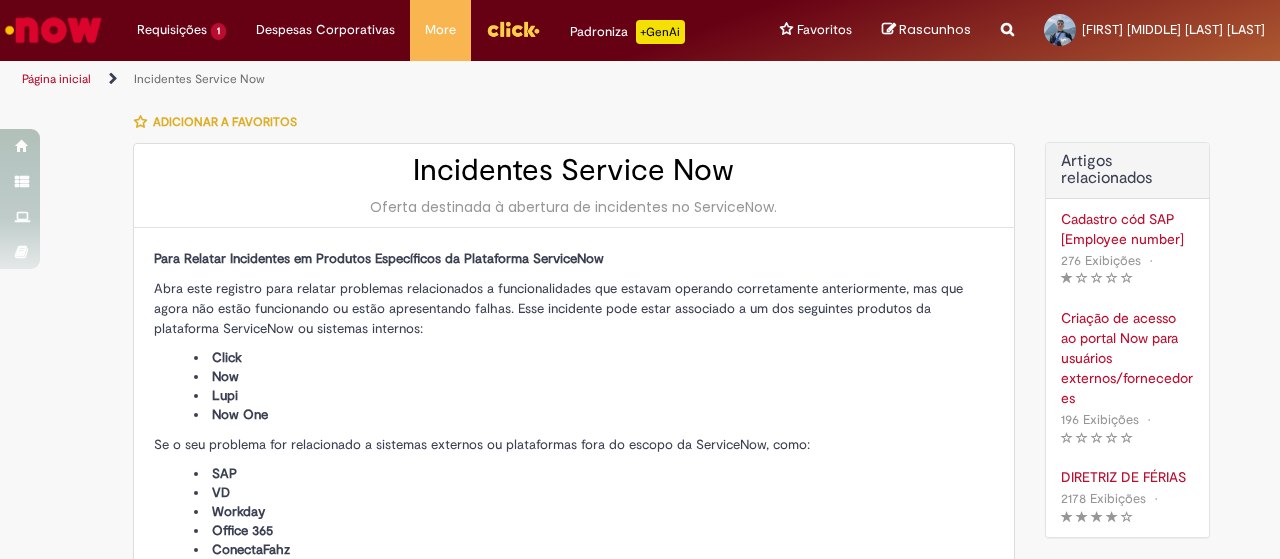 type on "****" 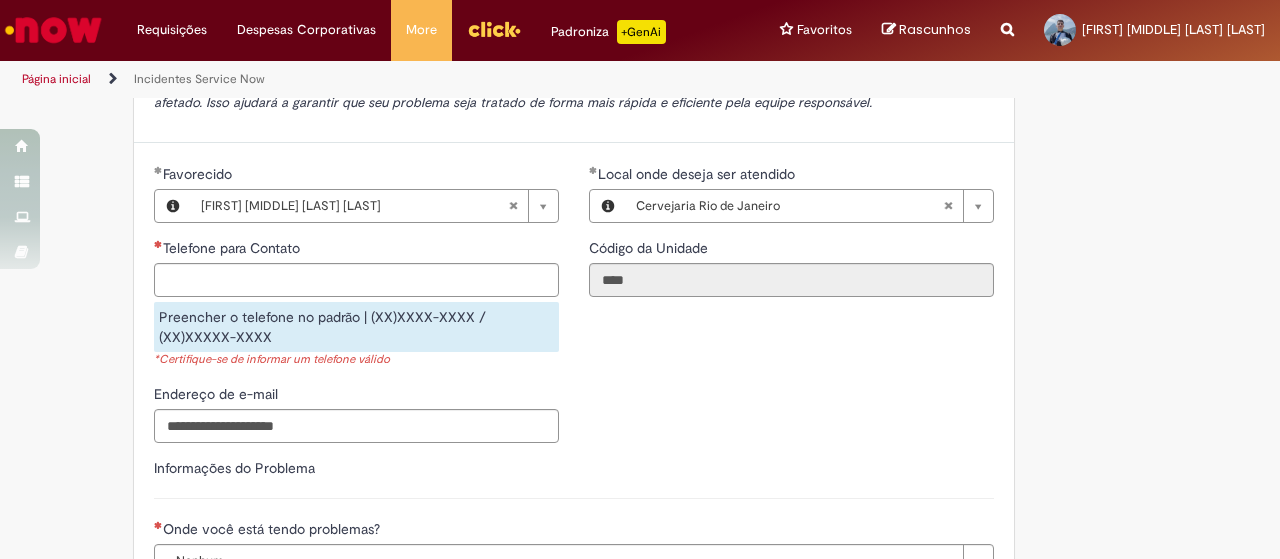 scroll, scrollTop: 610, scrollLeft: 0, axis: vertical 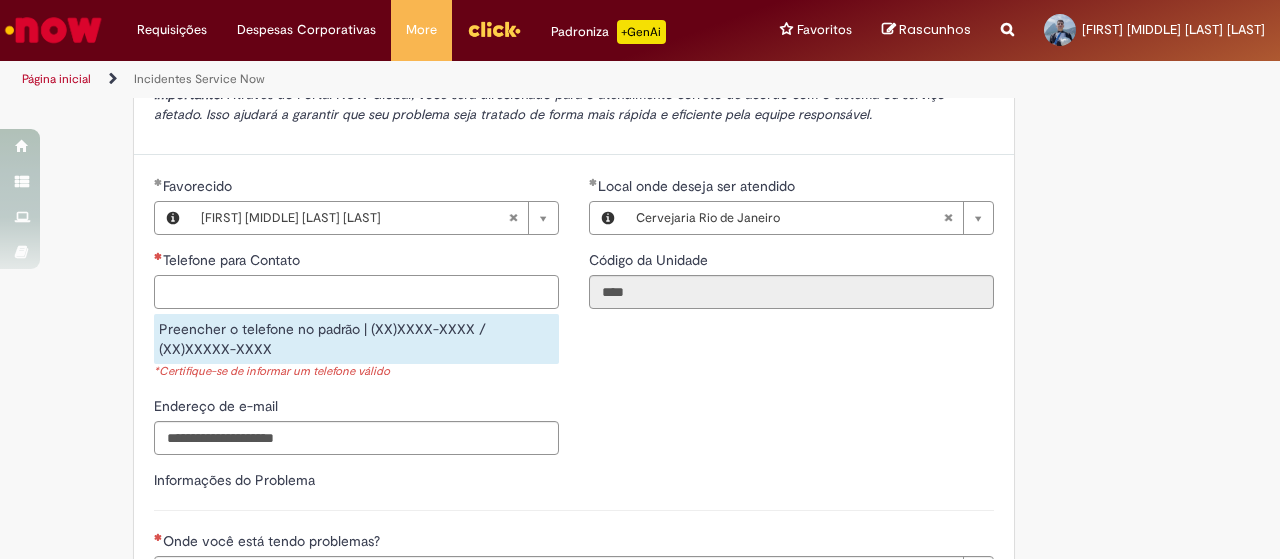 click on "Telefone para Contato" at bounding box center (356, 292) 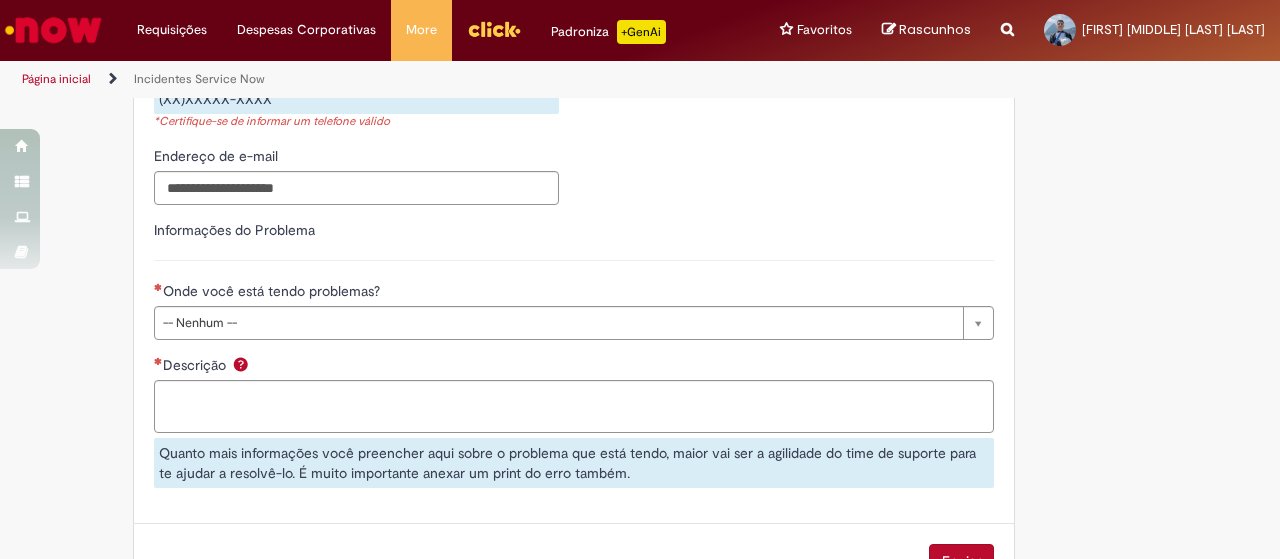 type on "**********" 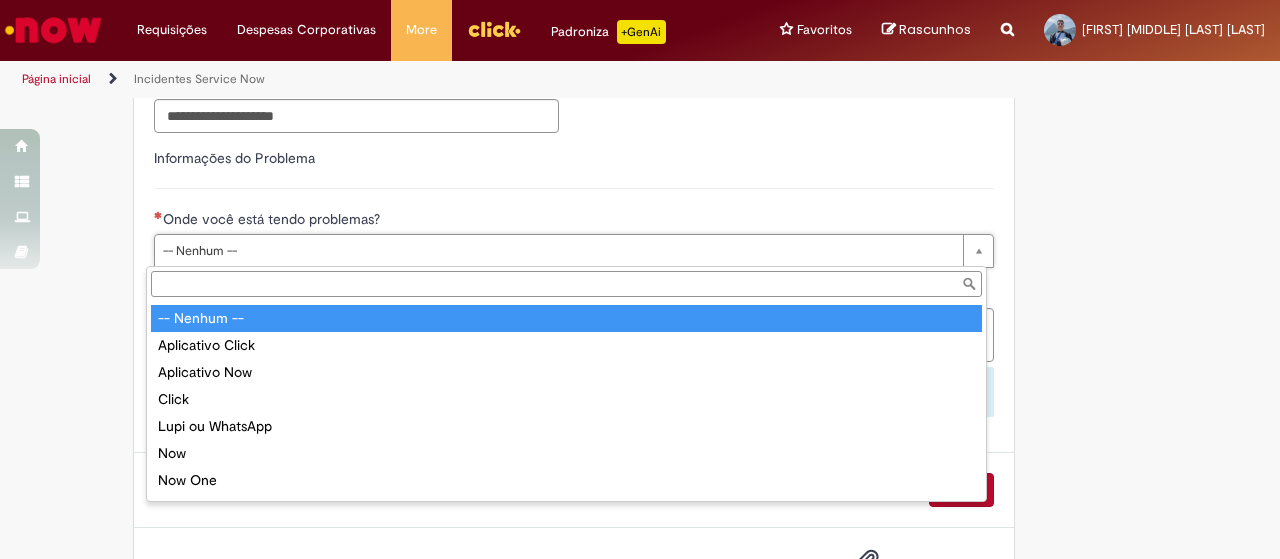 scroll, scrollTop: 856, scrollLeft: 0, axis: vertical 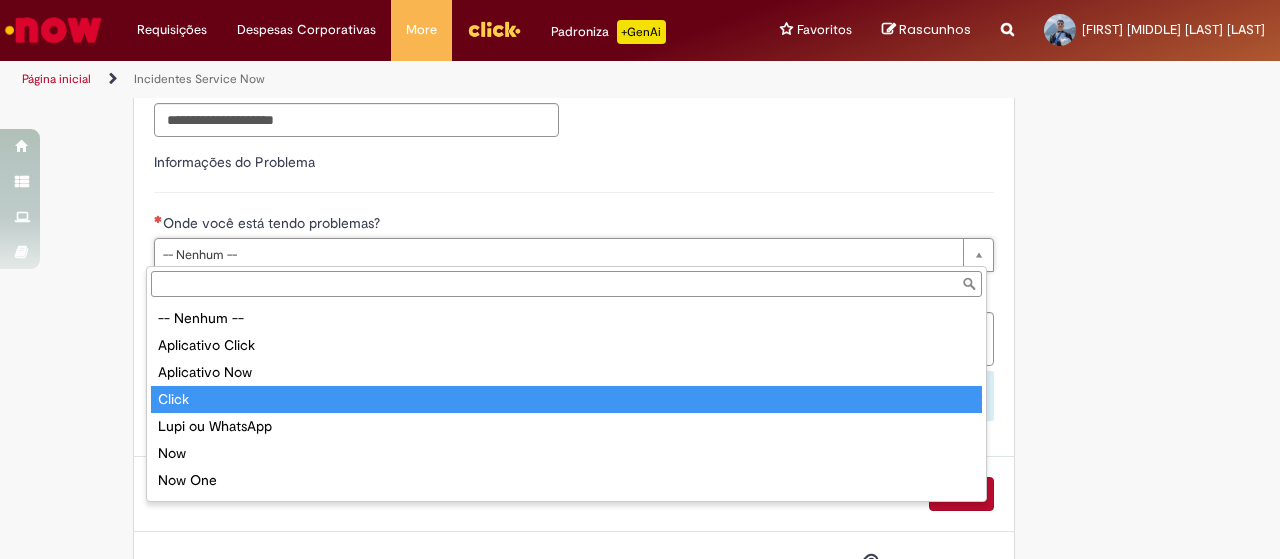 type on "*****" 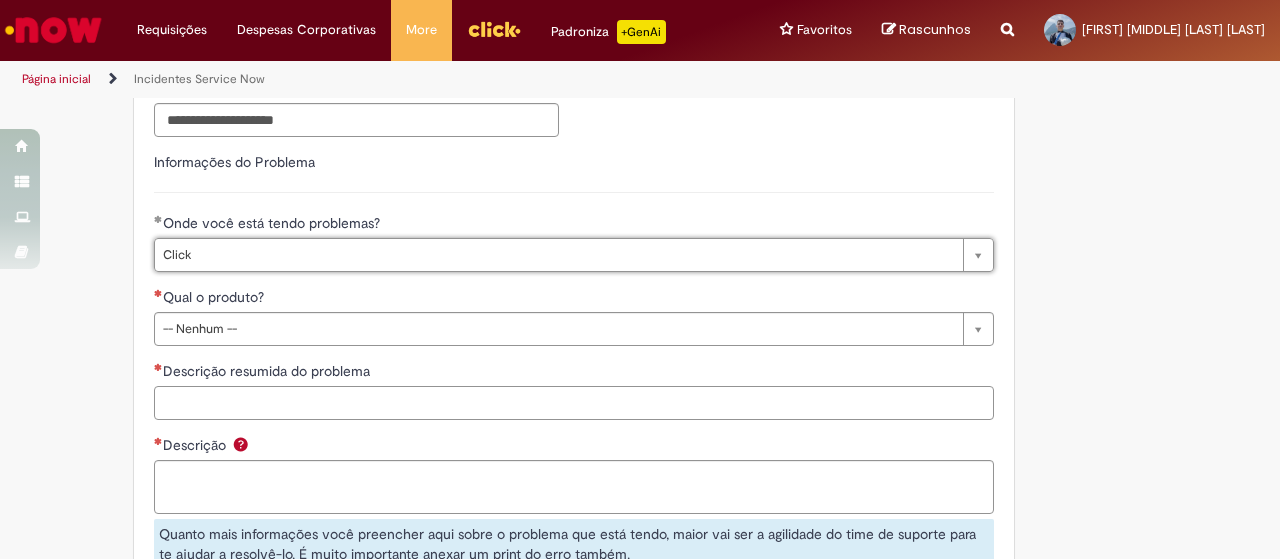 click on "Descrição resumida do problema" at bounding box center [574, 403] 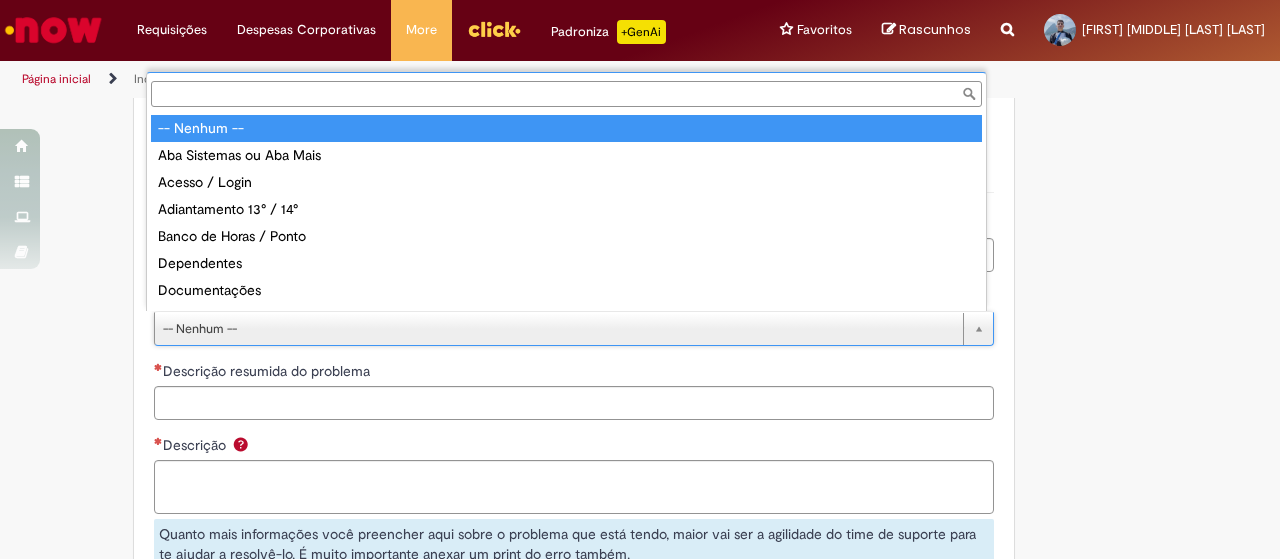 type on "**********" 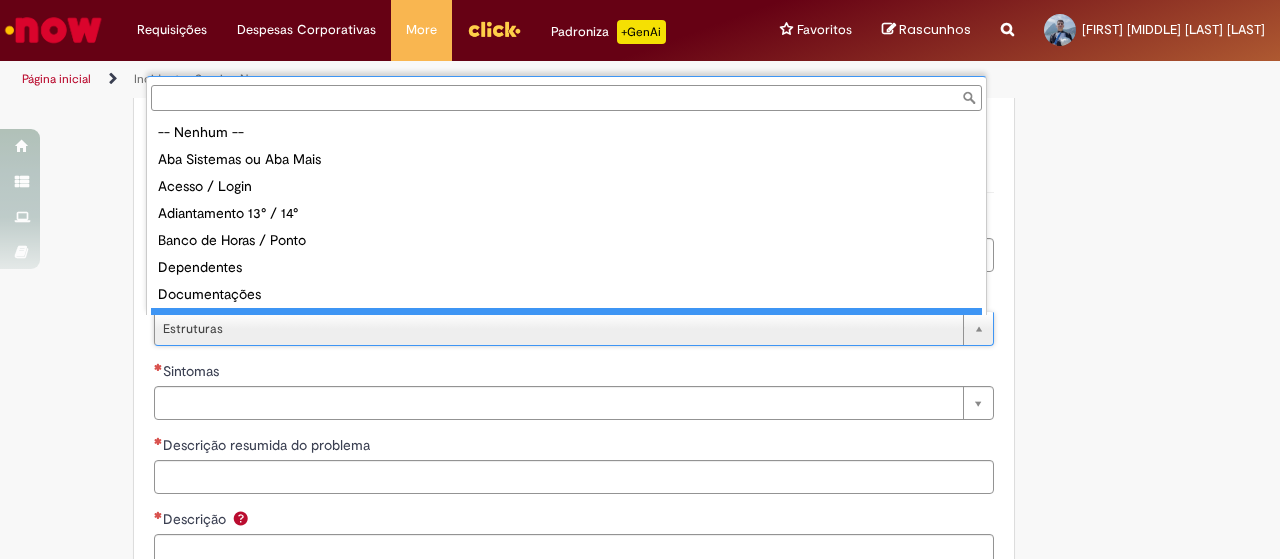 type on "**********" 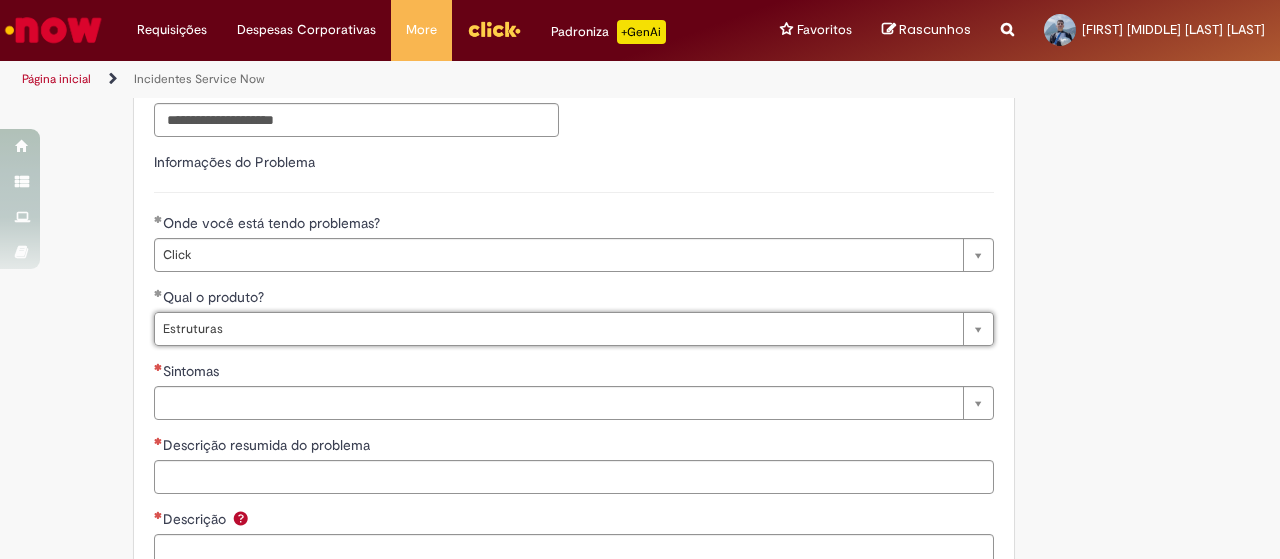 scroll, scrollTop: 16, scrollLeft: 0, axis: vertical 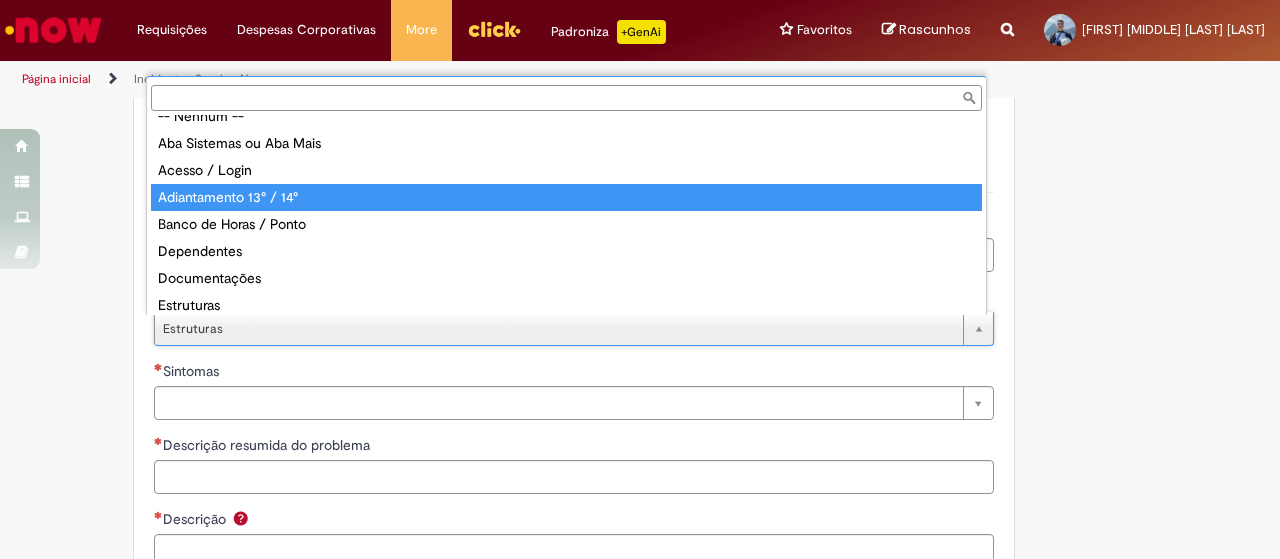type on "**********" 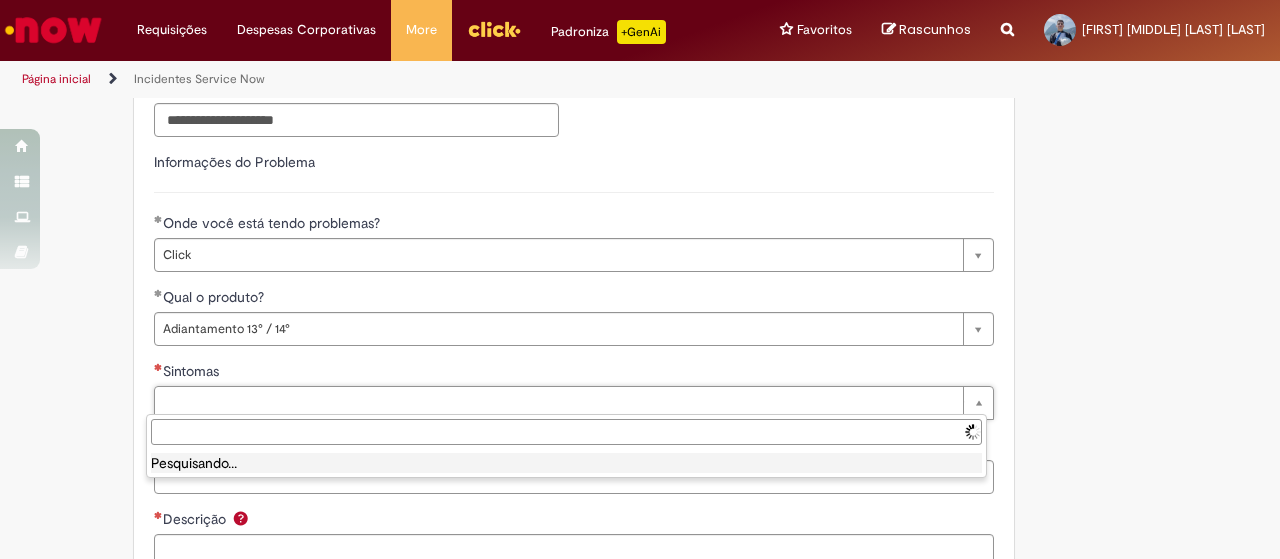 scroll, scrollTop: 0, scrollLeft: 0, axis: both 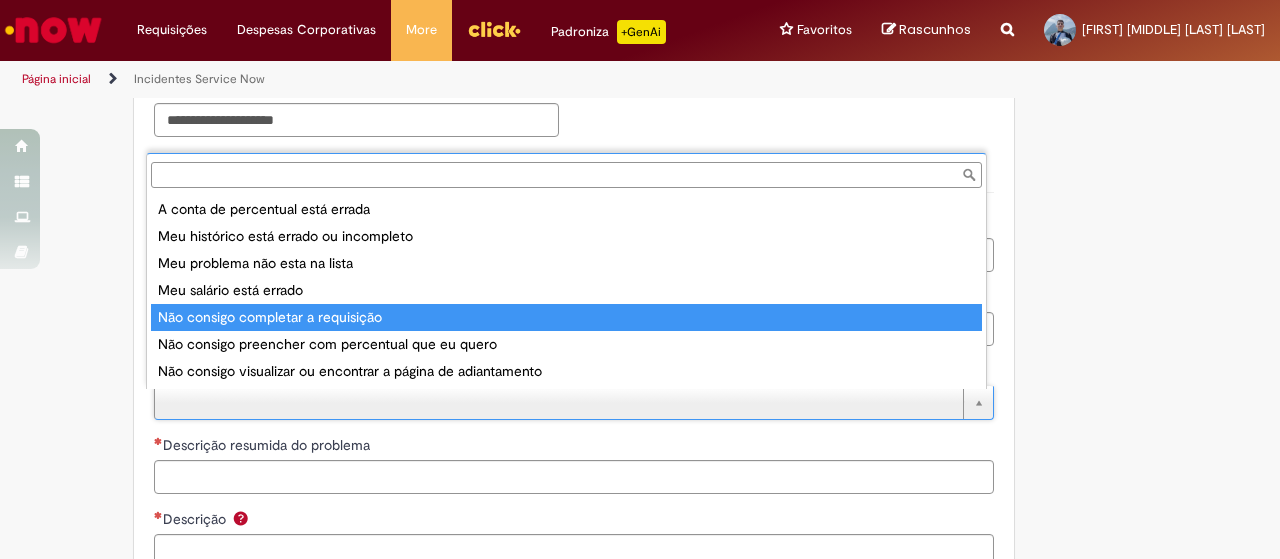 type on "**********" 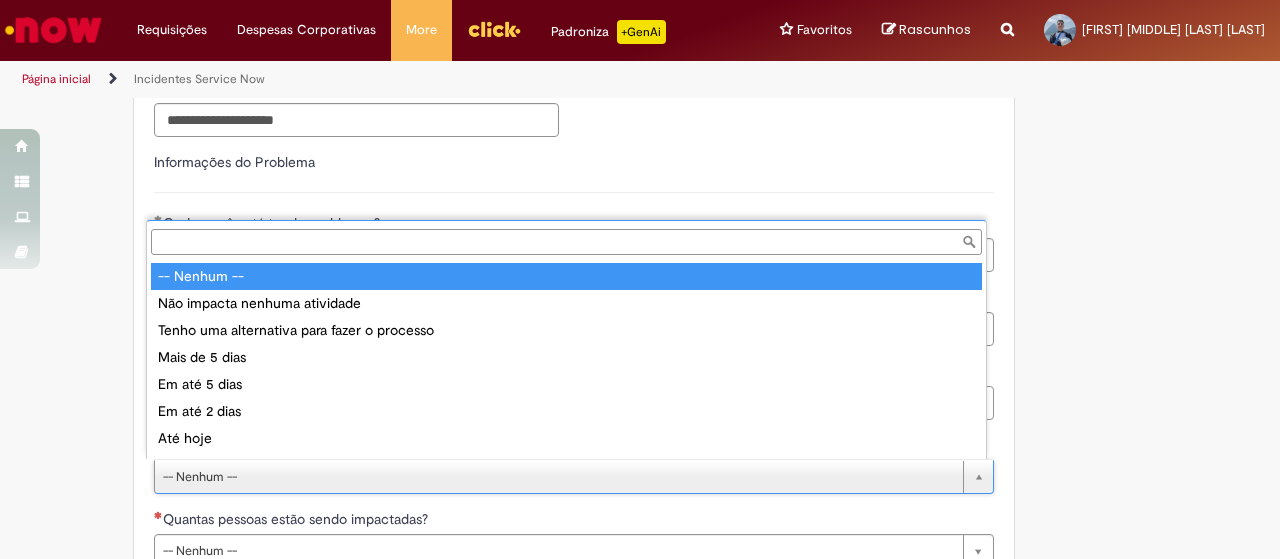 scroll, scrollTop: 16, scrollLeft: 0, axis: vertical 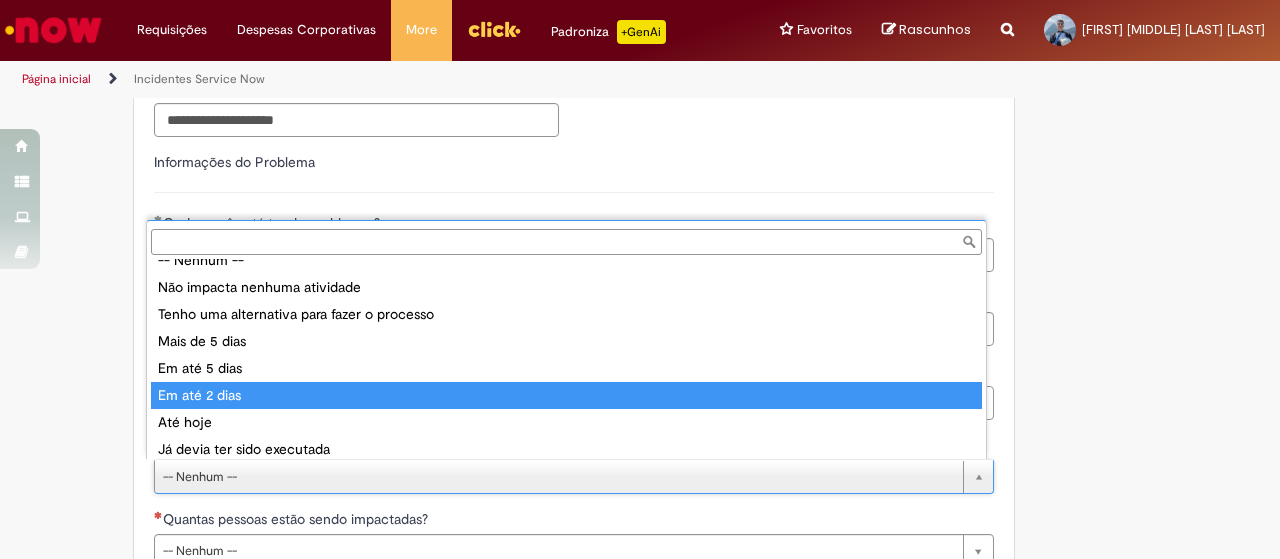 type on "**********" 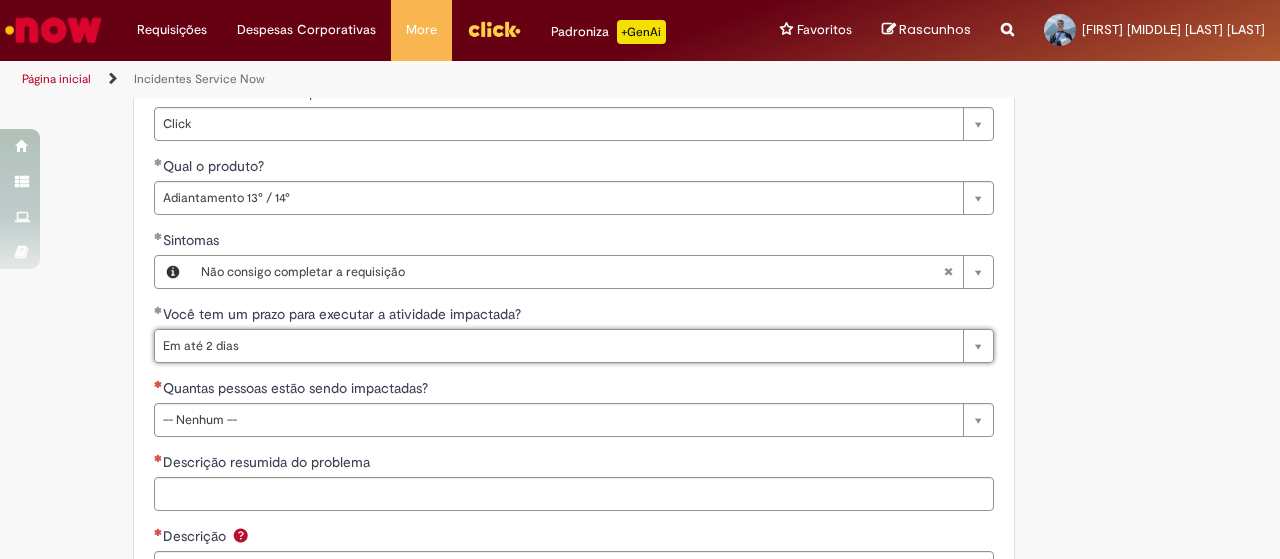 scroll, scrollTop: 1021, scrollLeft: 0, axis: vertical 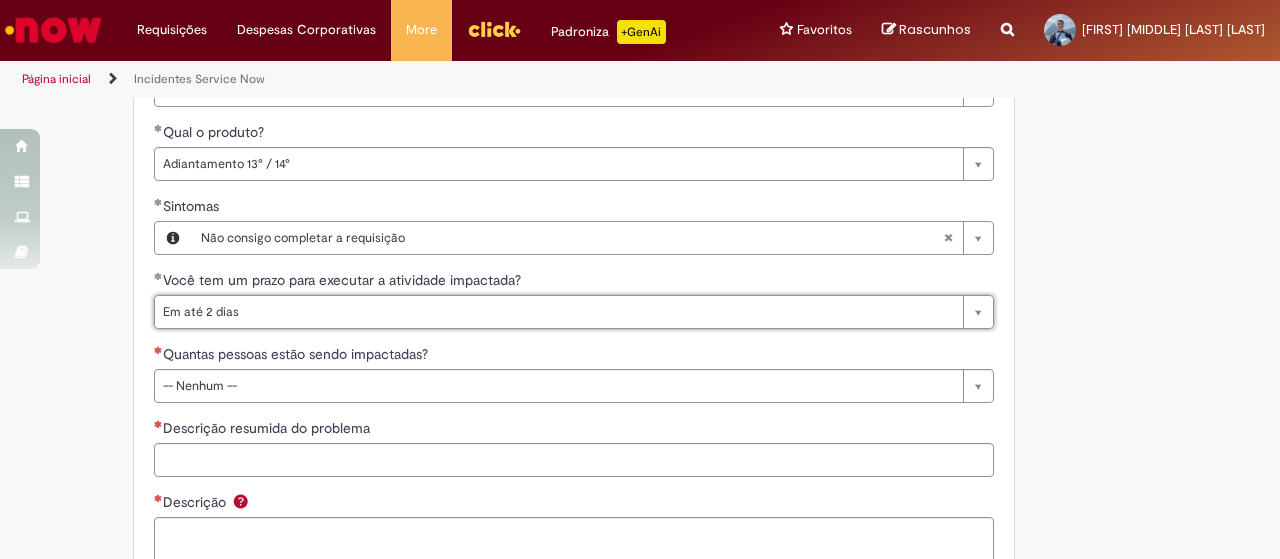 click on "**********" at bounding box center [574, 313] 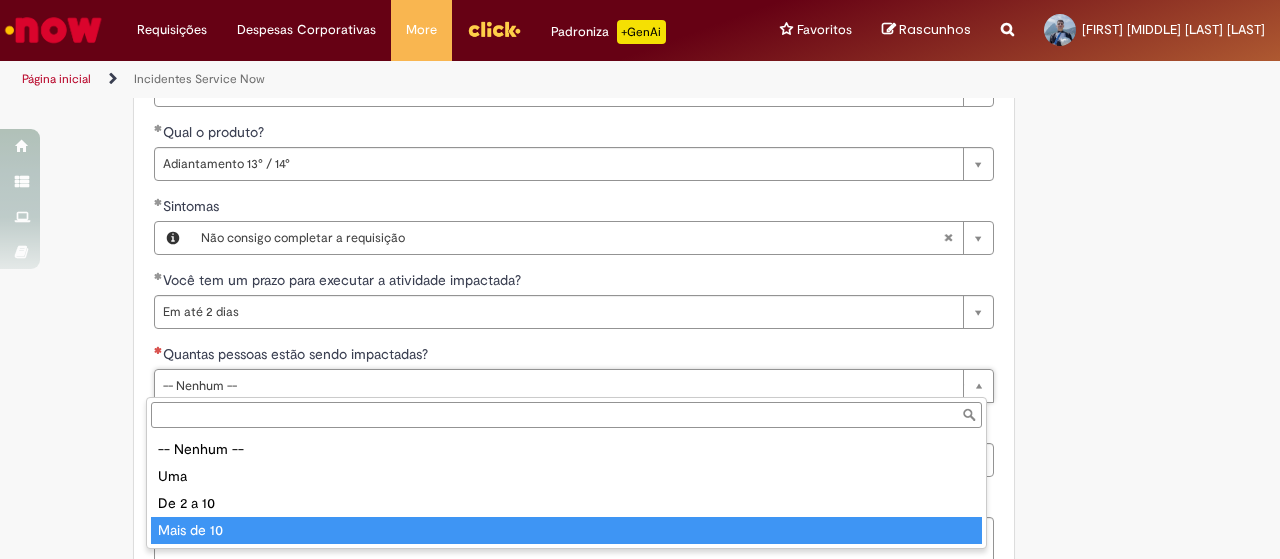 type on "**********" 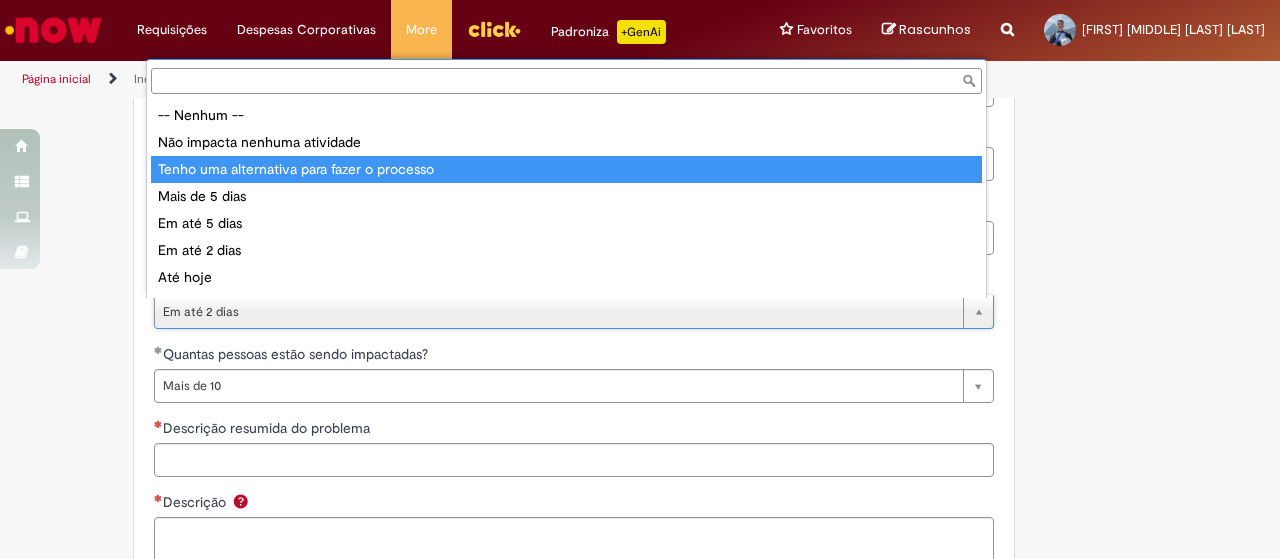 scroll, scrollTop: 24, scrollLeft: 0, axis: vertical 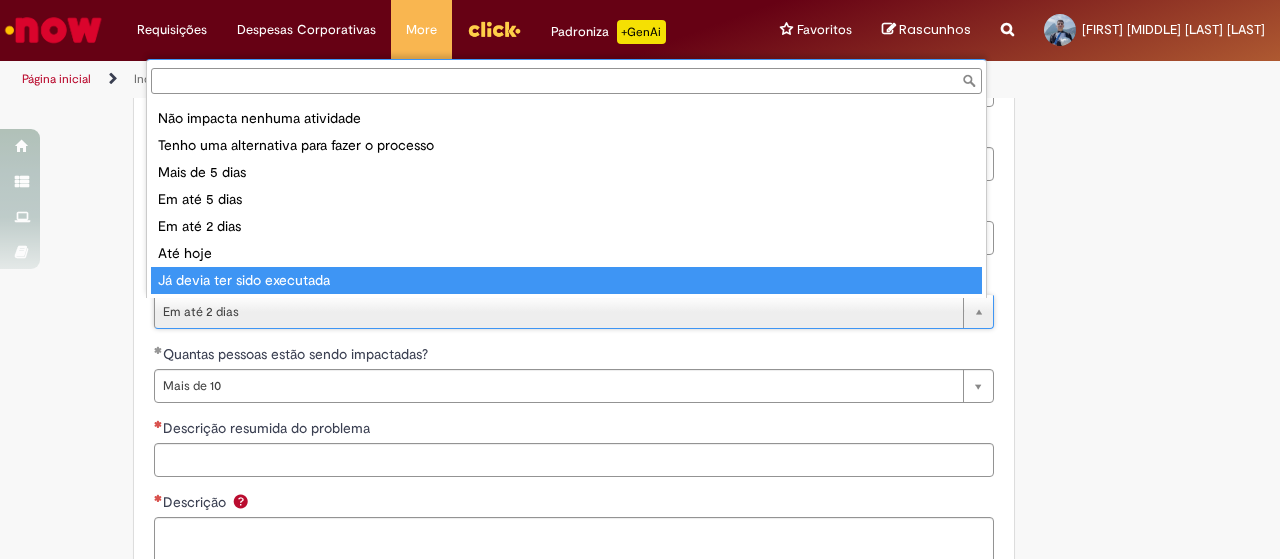 type on "**********" 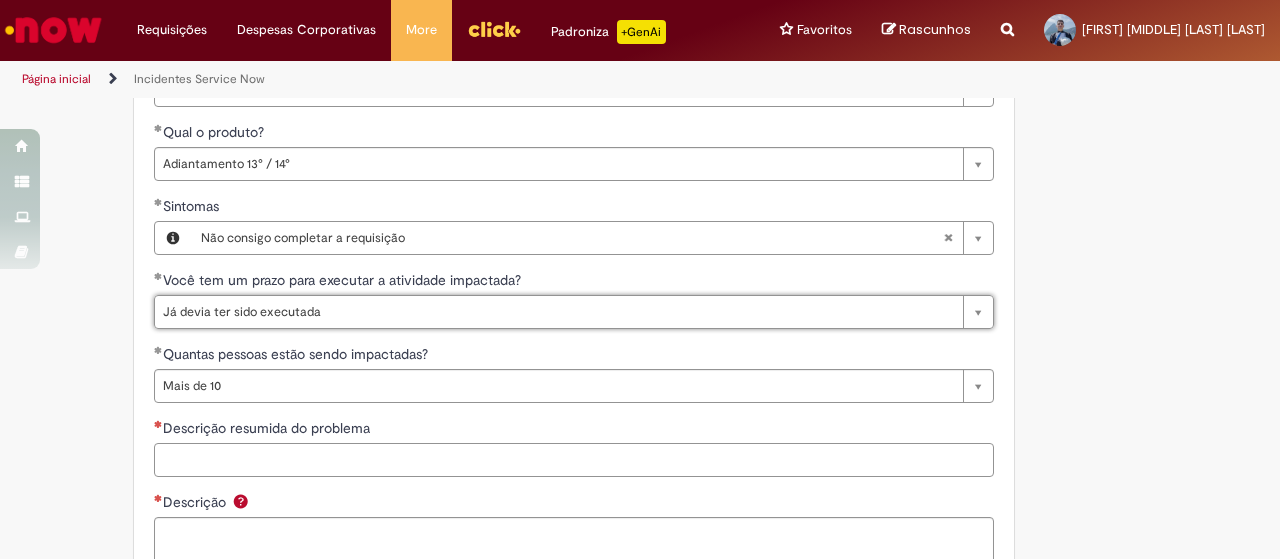 click on "Descrição resumida do problema" at bounding box center (574, 460) 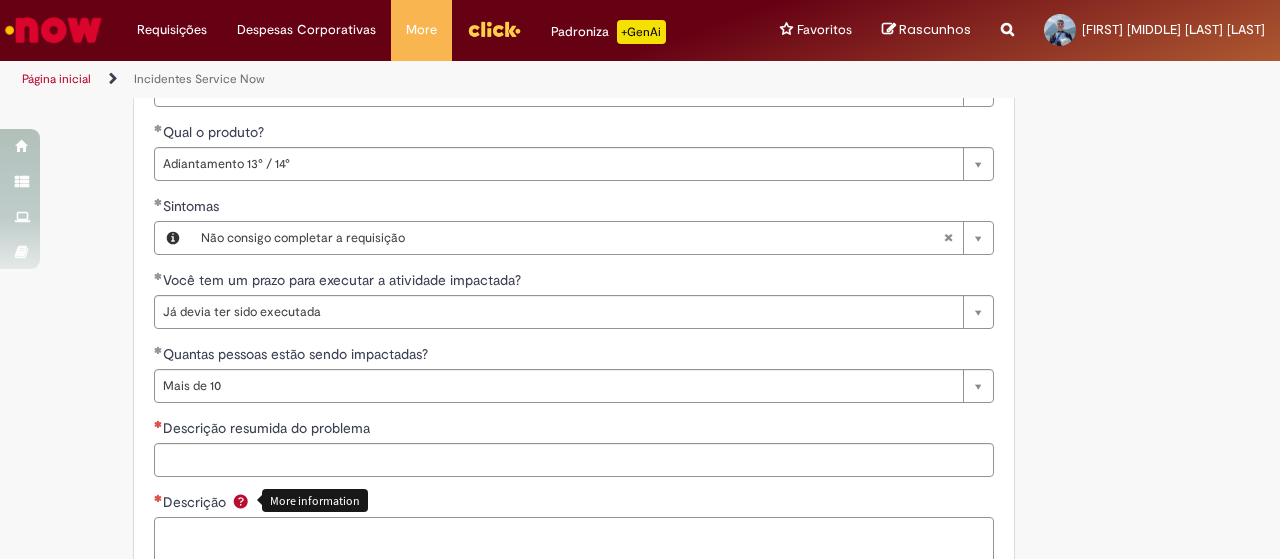 click on "Descrição More information" at bounding box center [574, 543] 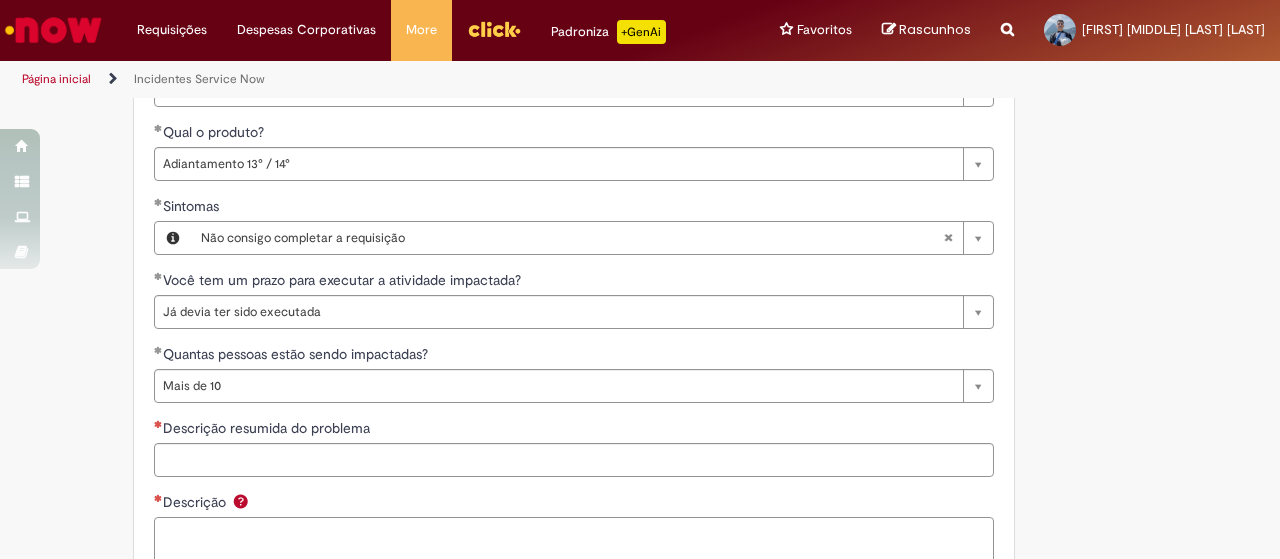 paste on "**********" 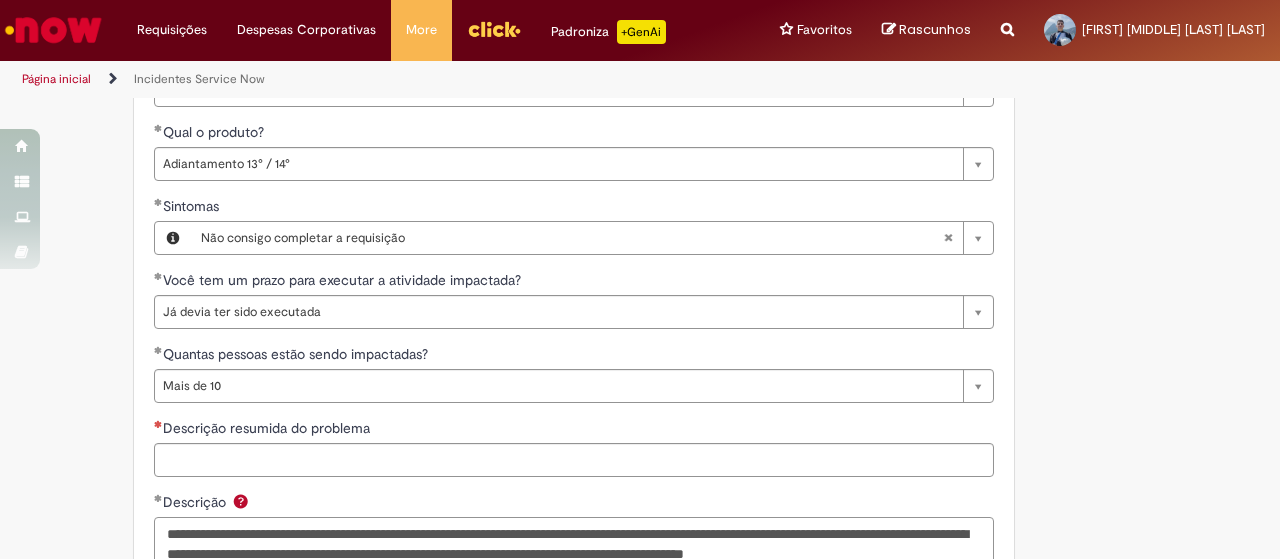 scroll, scrollTop: 1043, scrollLeft: 0, axis: vertical 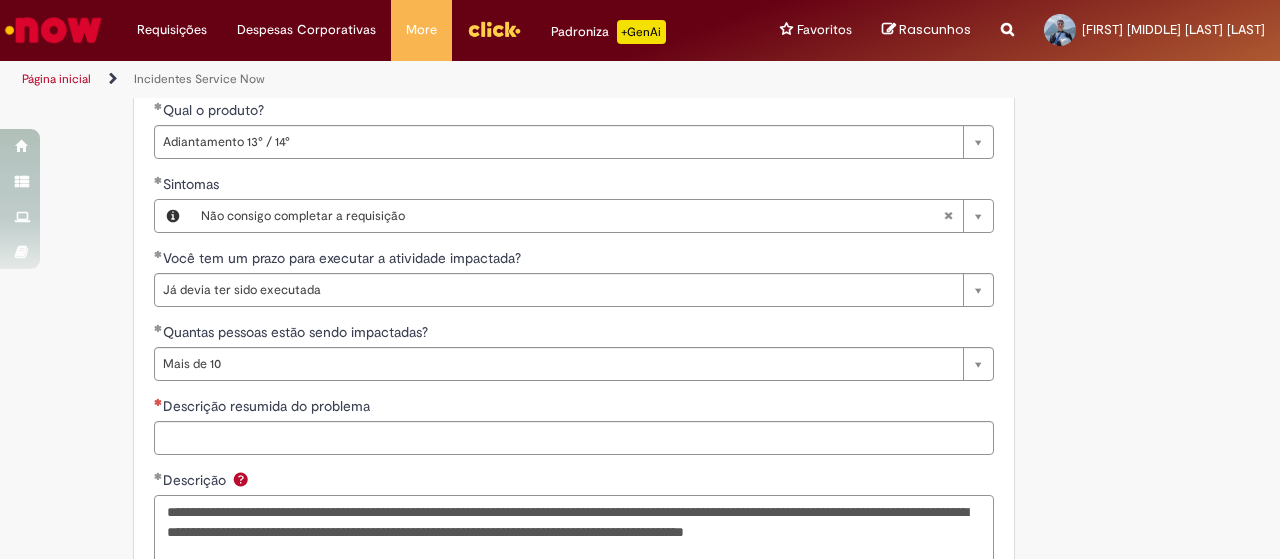 type on "**********" 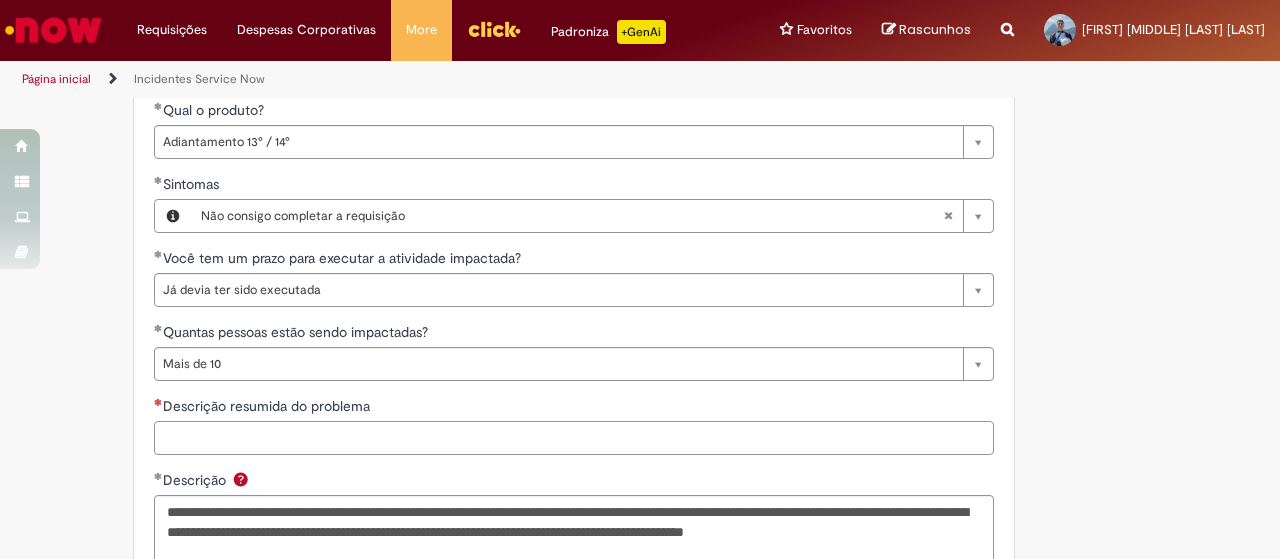 click on "Descrição resumida do problema" at bounding box center [574, 438] 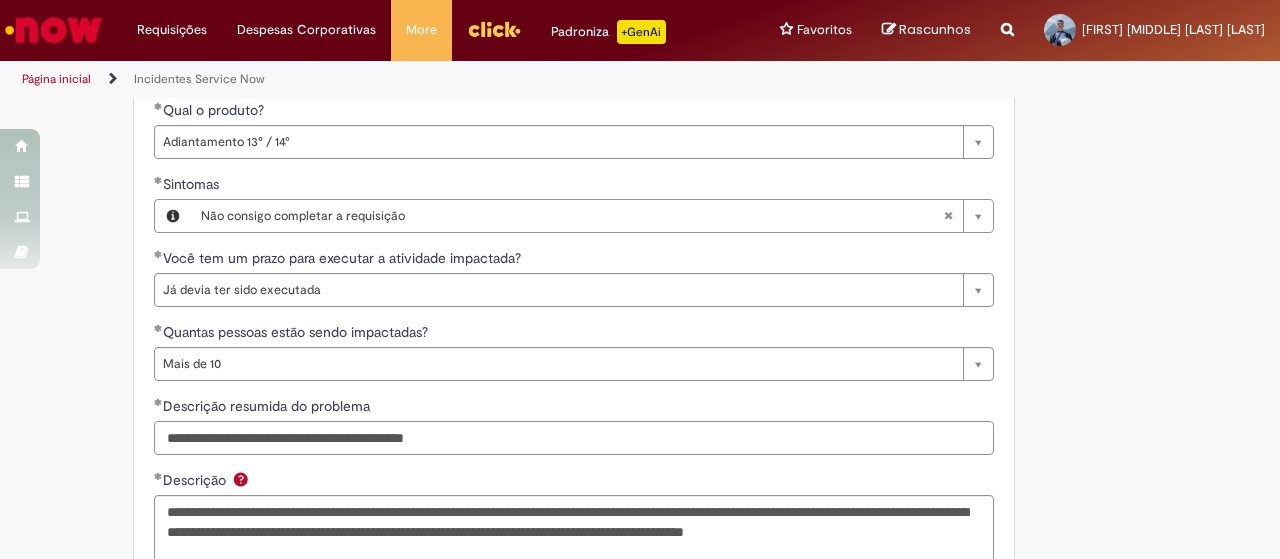 scroll, scrollTop: 1269, scrollLeft: 0, axis: vertical 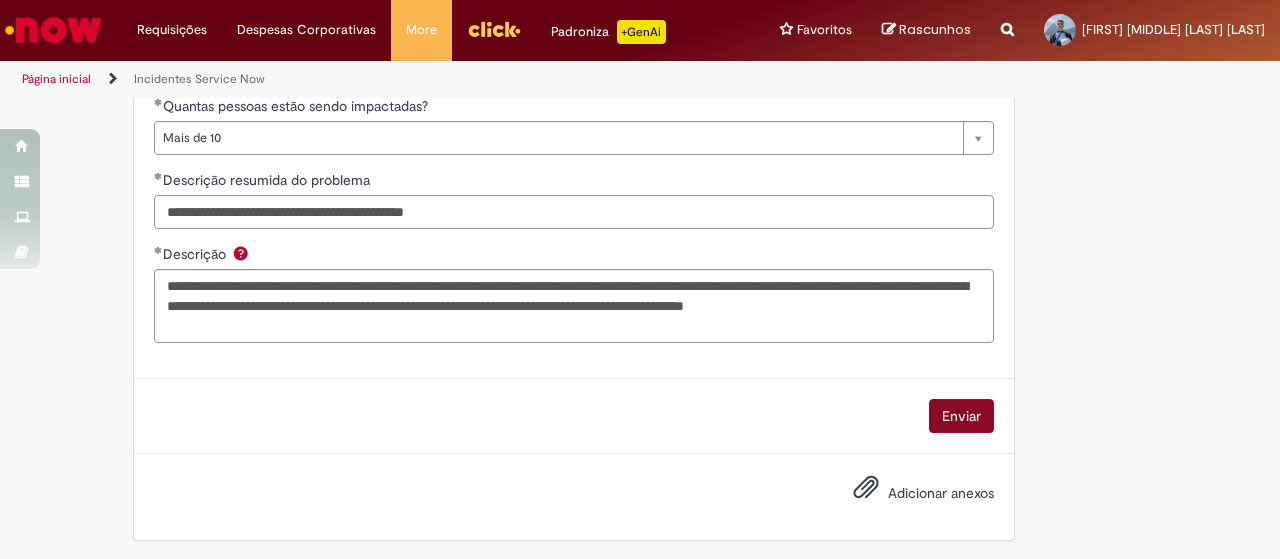 type on "**********" 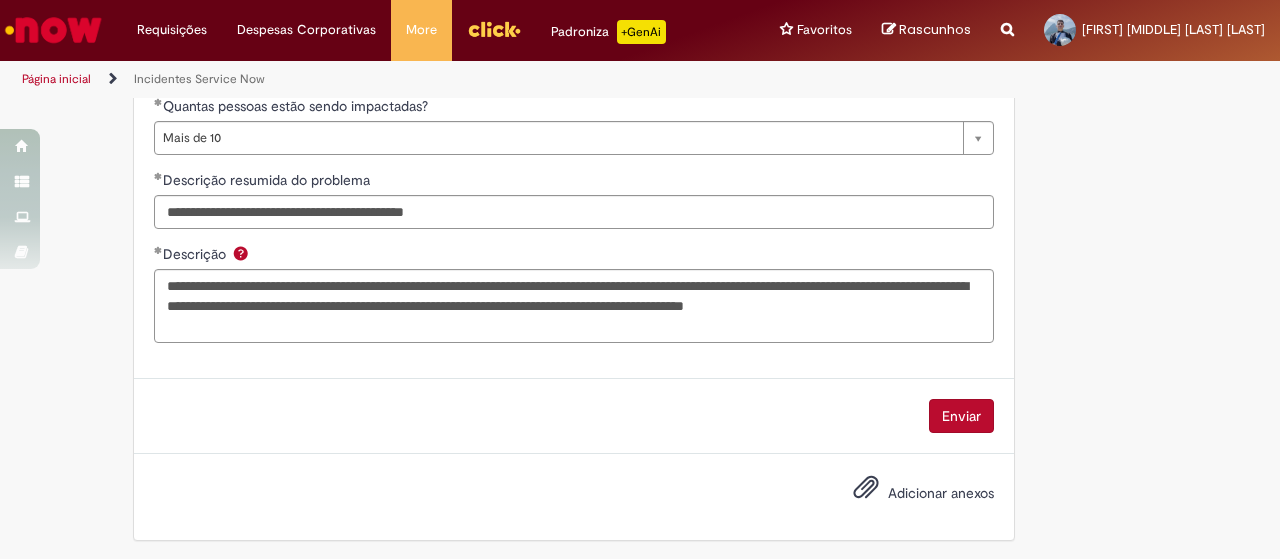 click on "Enviar" at bounding box center [961, 416] 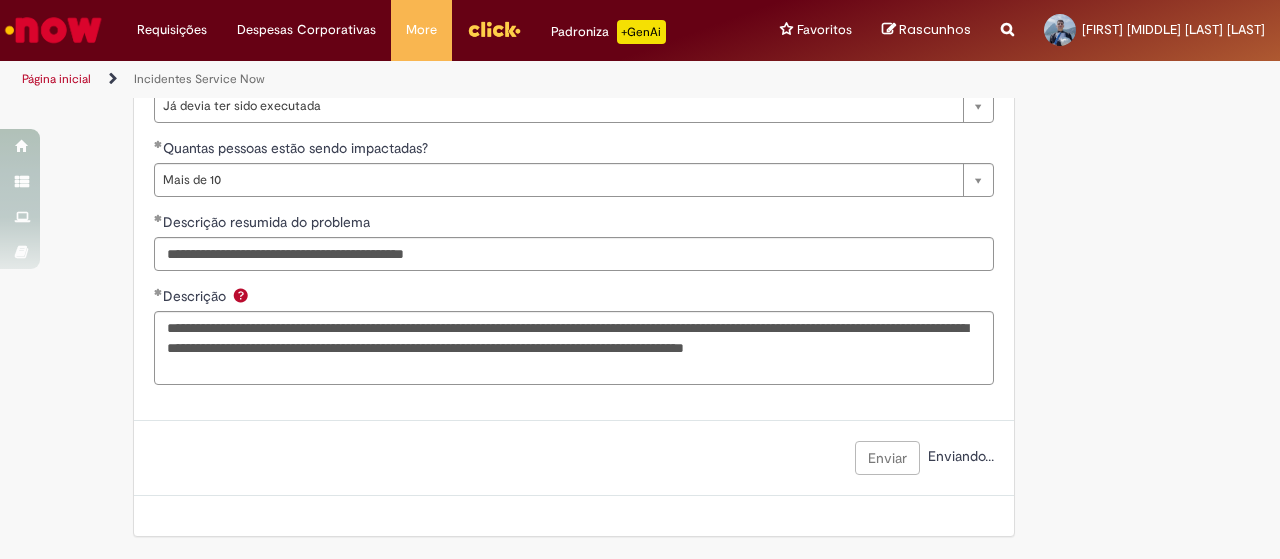 scroll, scrollTop: 1224, scrollLeft: 0, axis: vertical 